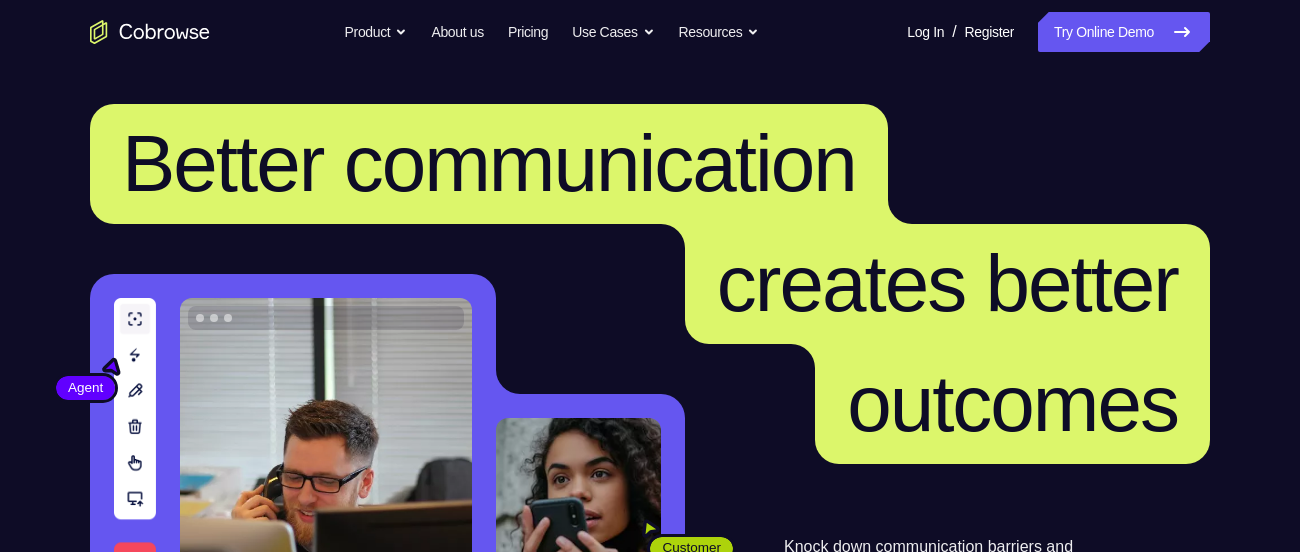 scroll, scrollTop: 0, scrollLeft: 0, axis: both 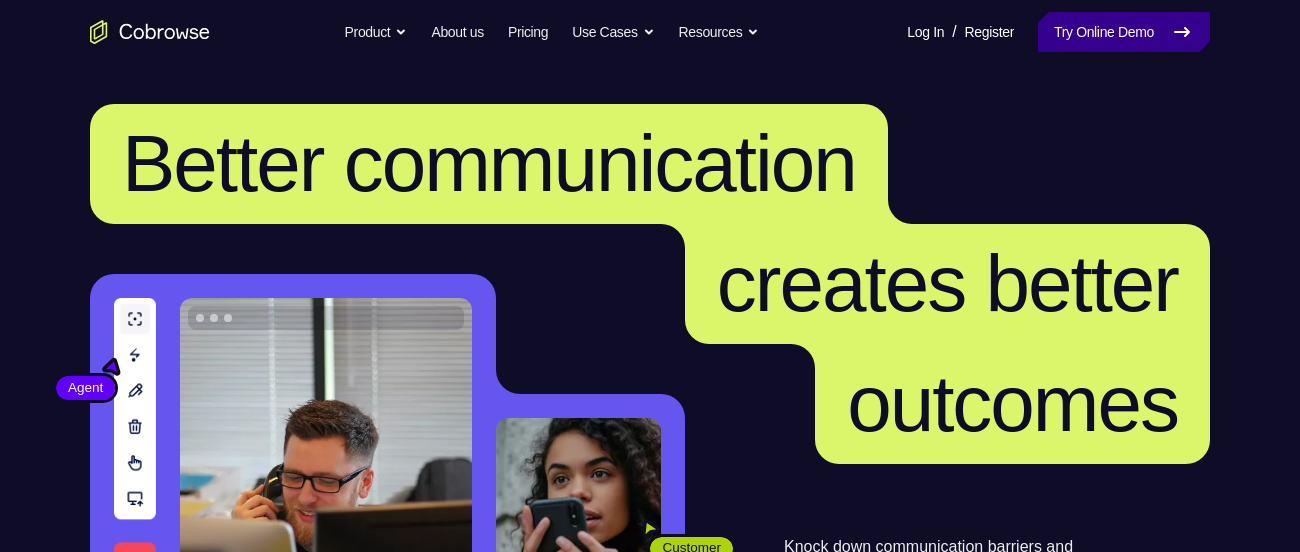click on "Try Online Demo" at bounding box center (1124, 32) 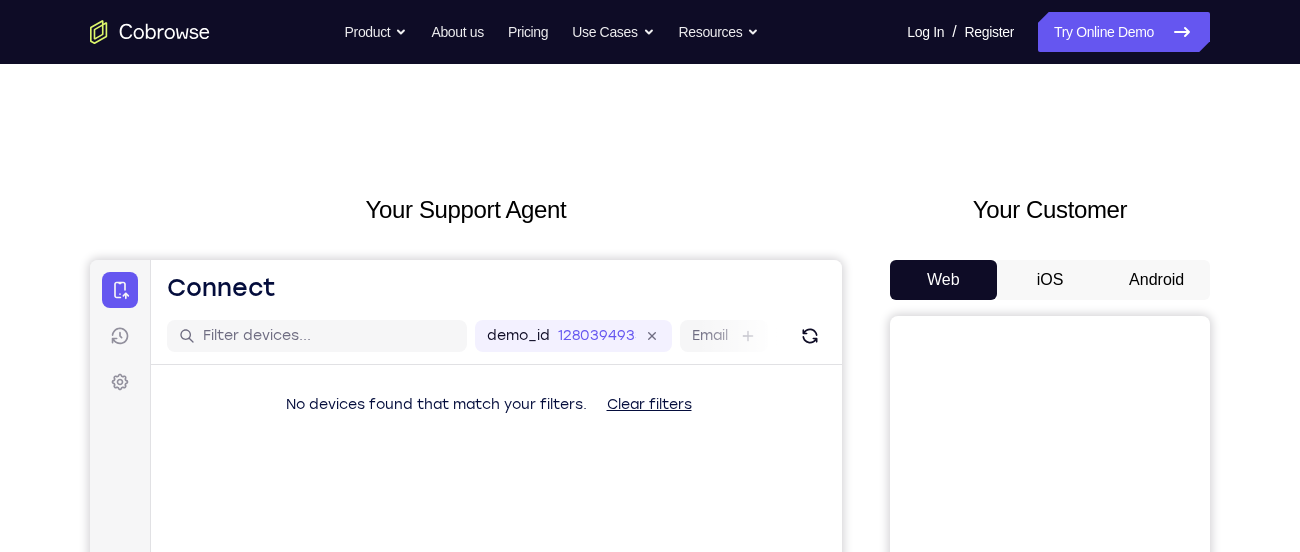 scroll, scrollTop: 0, scrollLeft: 0, axis: both 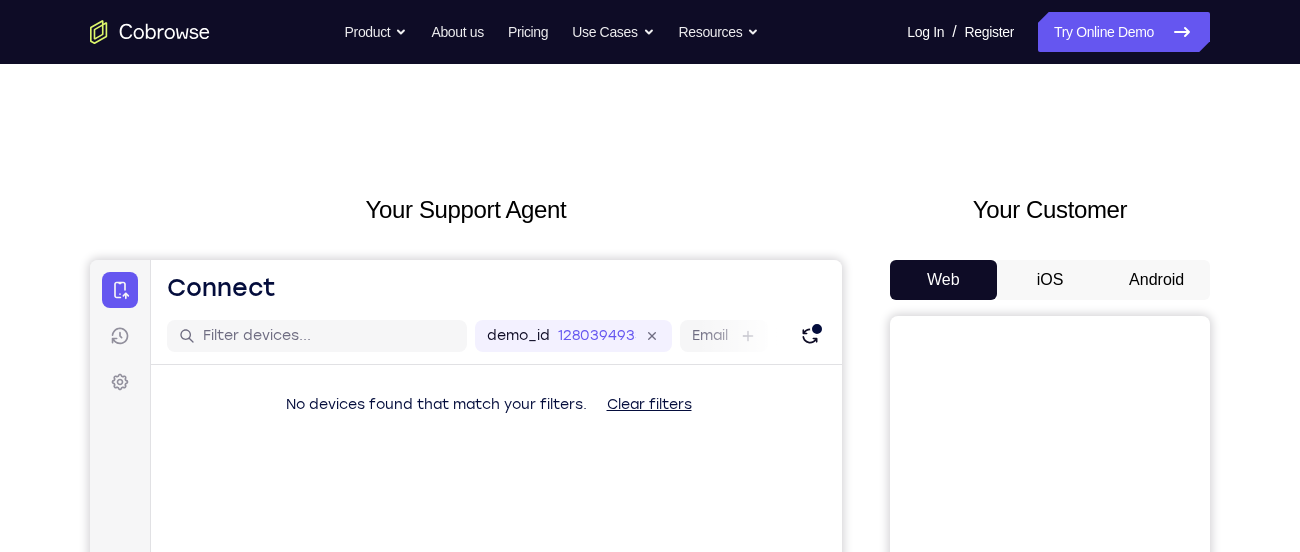 click on "Android" at bounding box center (1156, 280) 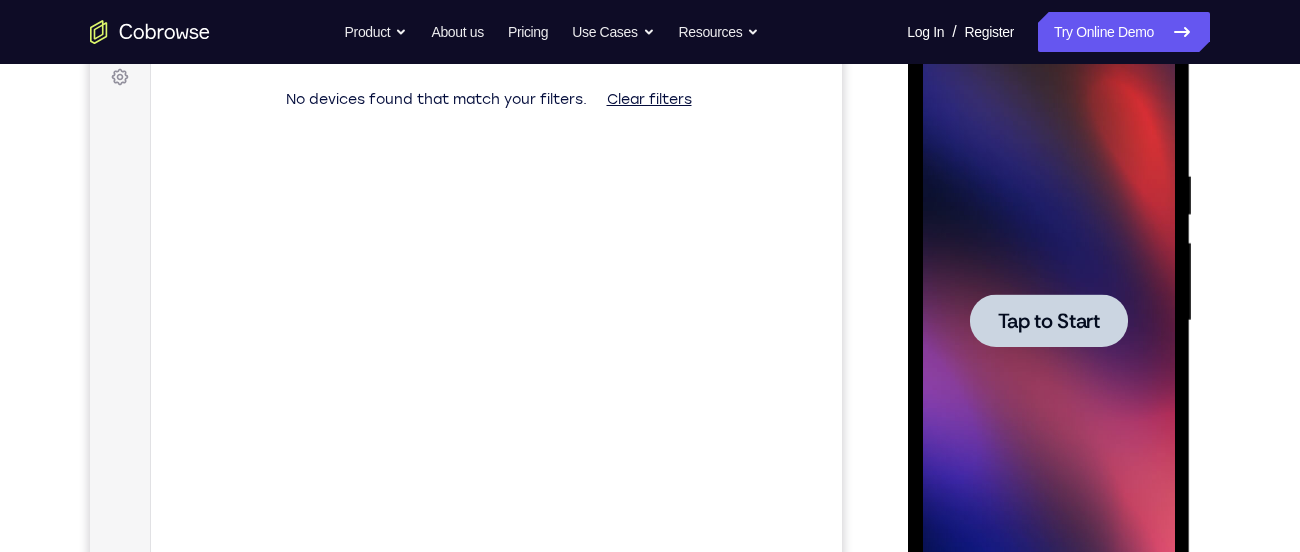 scroll, scrollTop: 0, scrollLeft: 0, axis: both 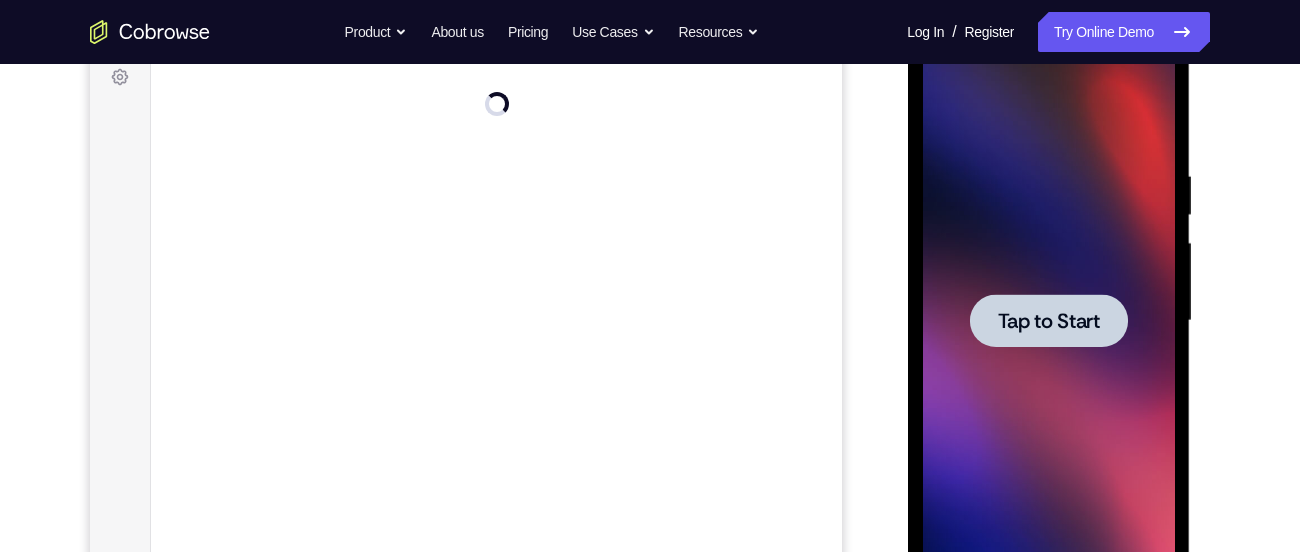 click on "Tap to Start" at bounding box center (1048, 321) 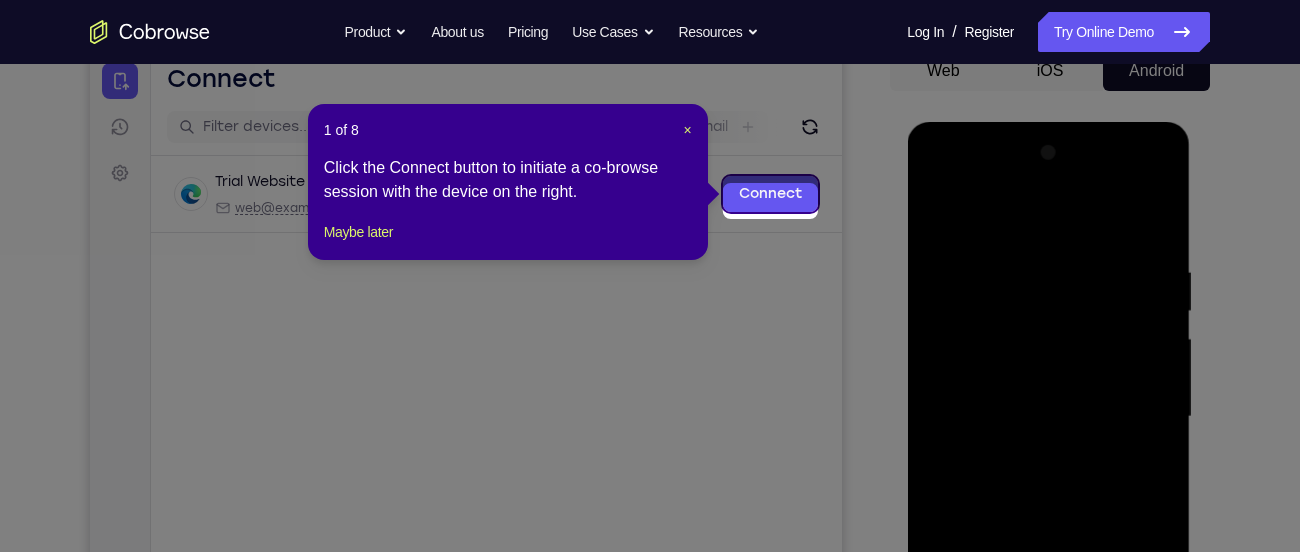 scroll, scrollTop: 201, scrollLeft: 0, axis: vertical 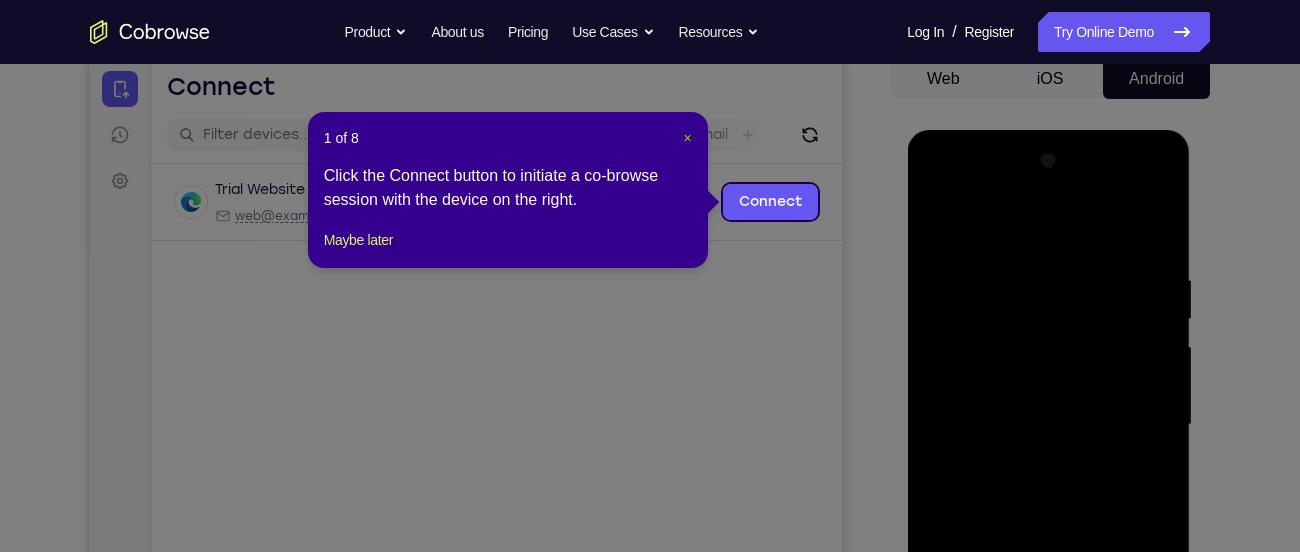 click on "×" at bounding box center [688, 138] 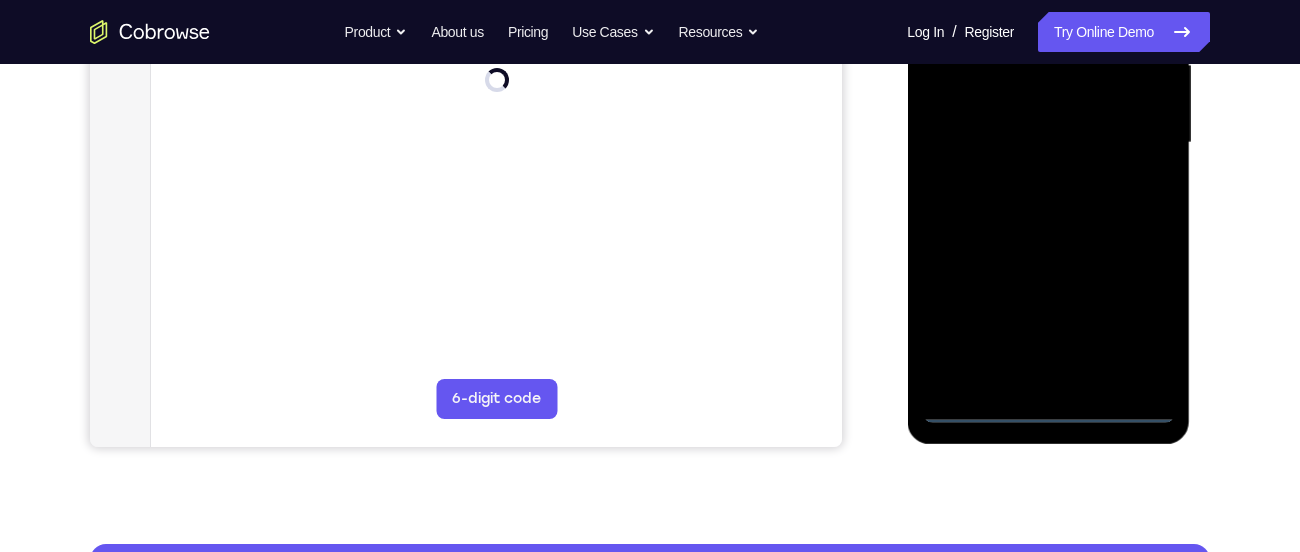 scroll, scrollTop: 506, scrollLeft: 0, axis: vertical 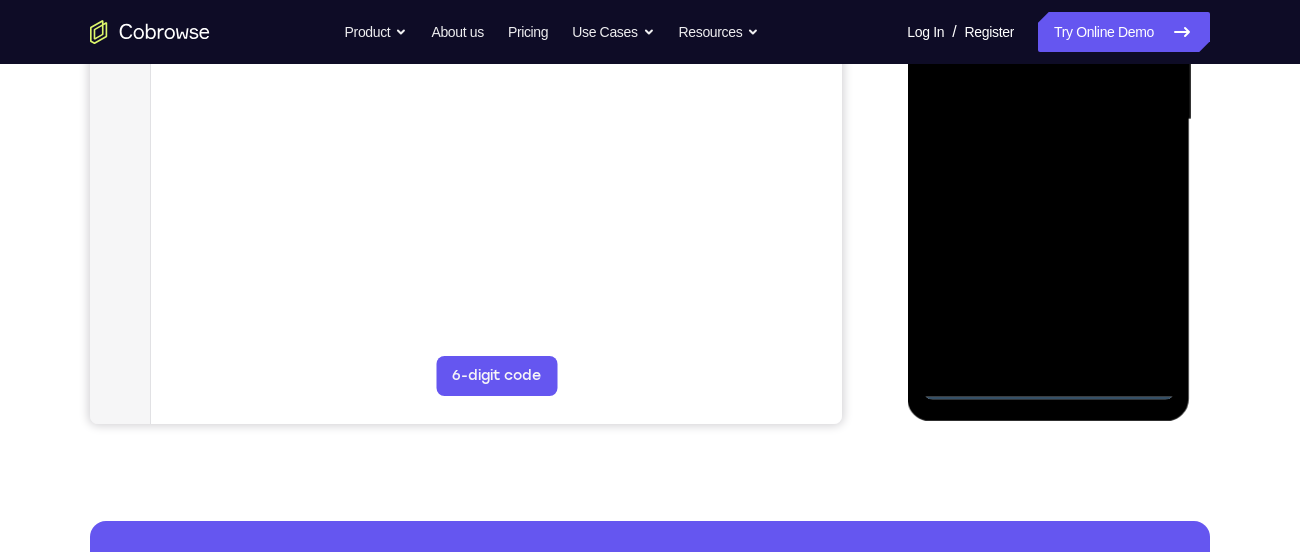 click at bounding box center [1048, 120] 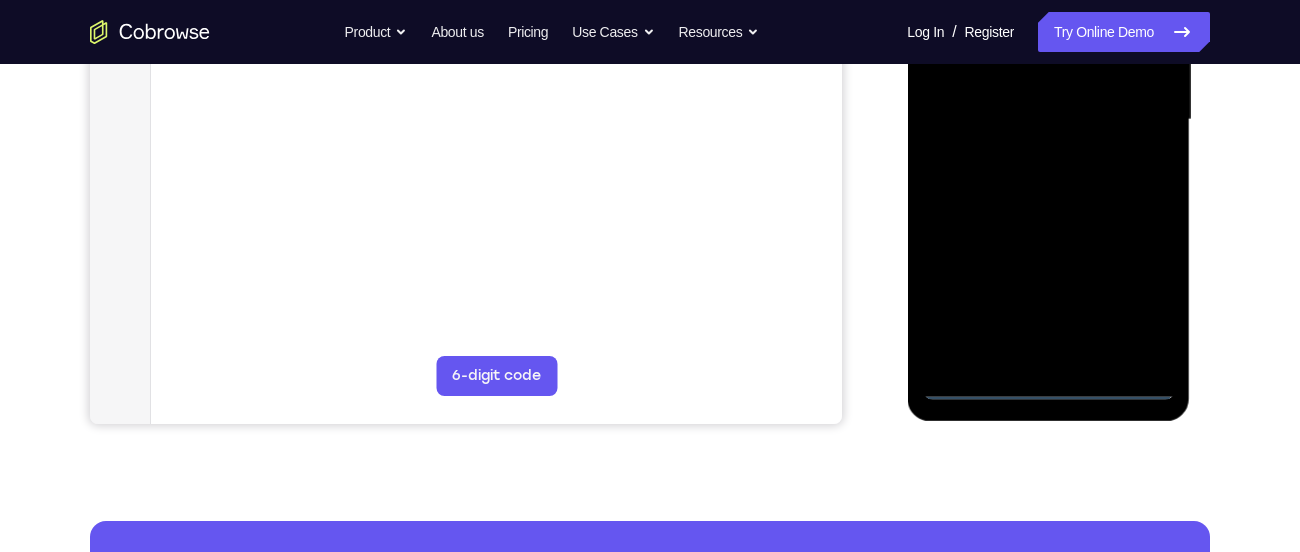 click at bounding box center [1048, 120] 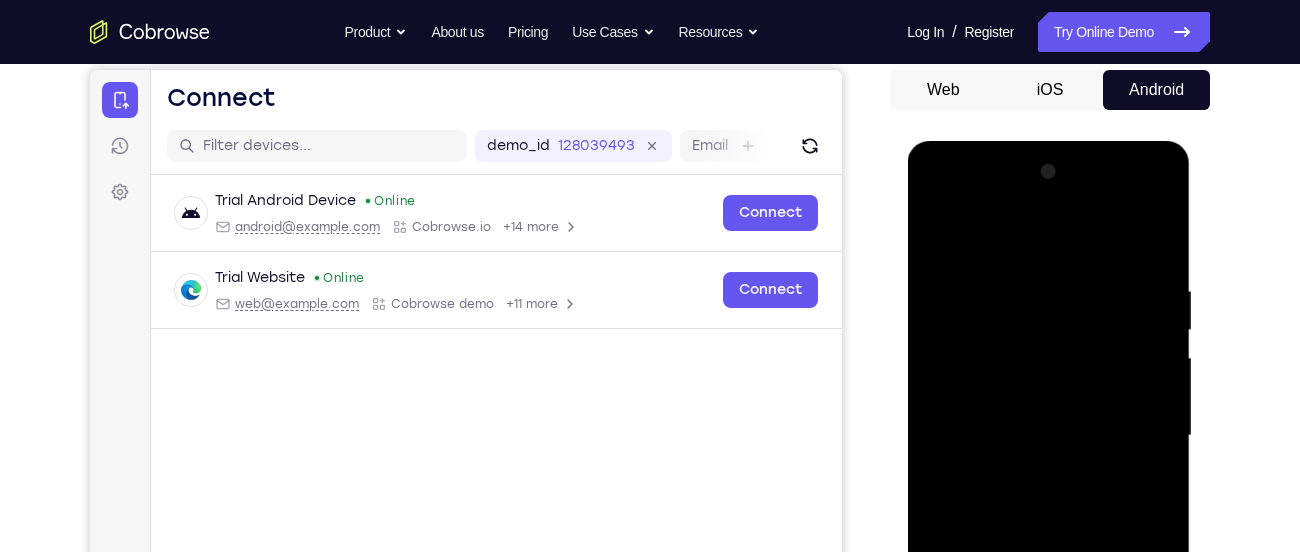 scroll, scrollTop: 188, scrollLeft: 0, axis: vertical 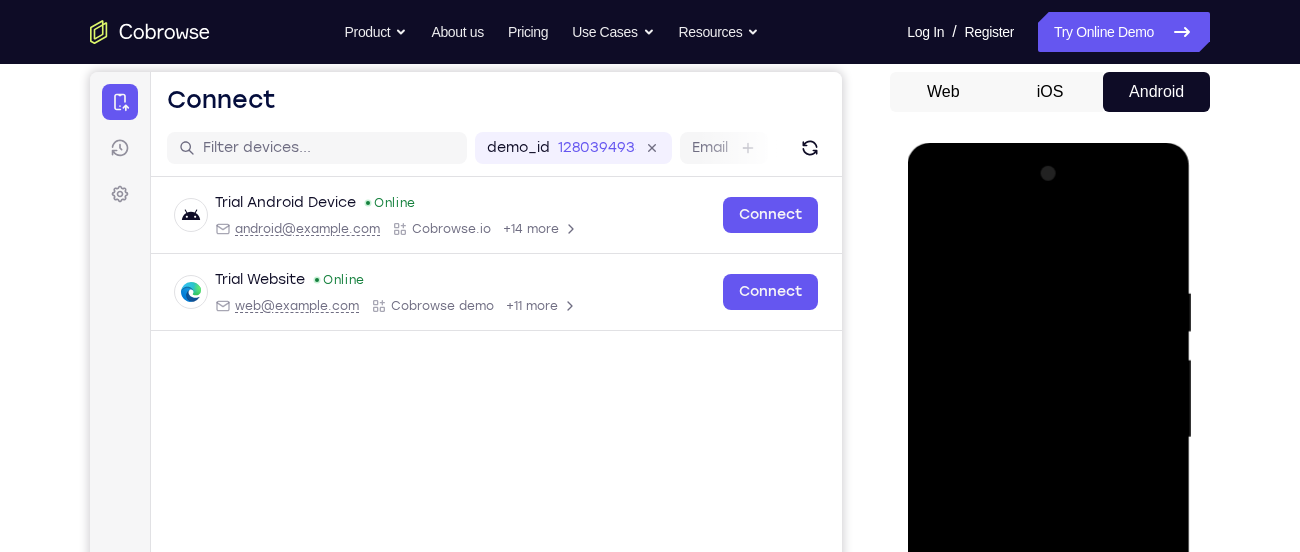 click at bounding box center (1048, 438) 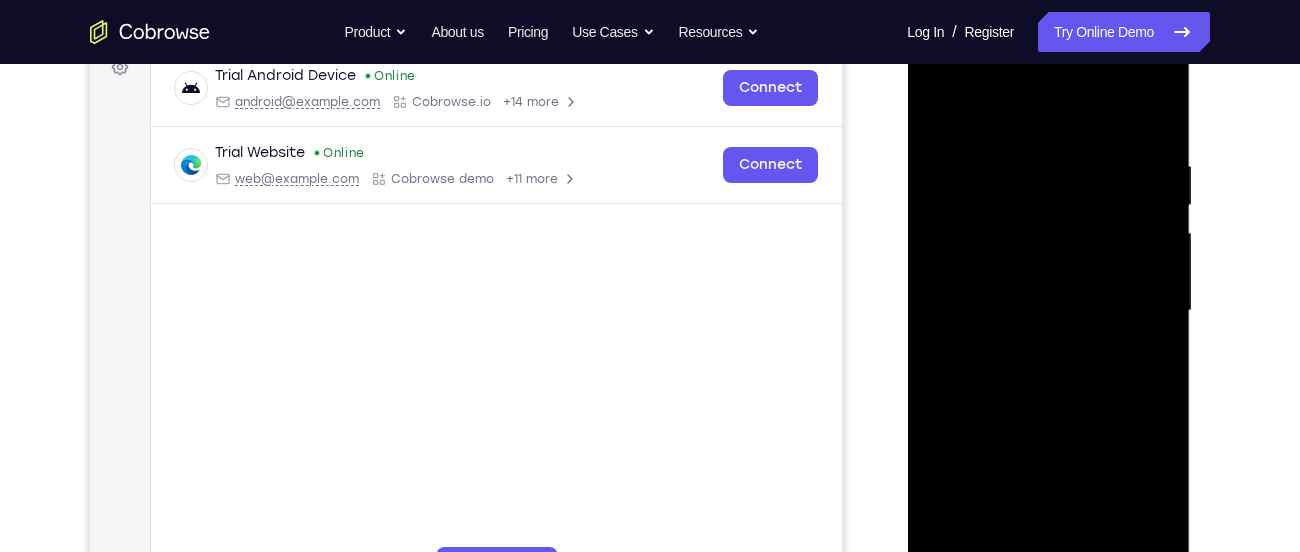 scroll, scrollTop: 432, scrollLeft: 0, axis: vertical 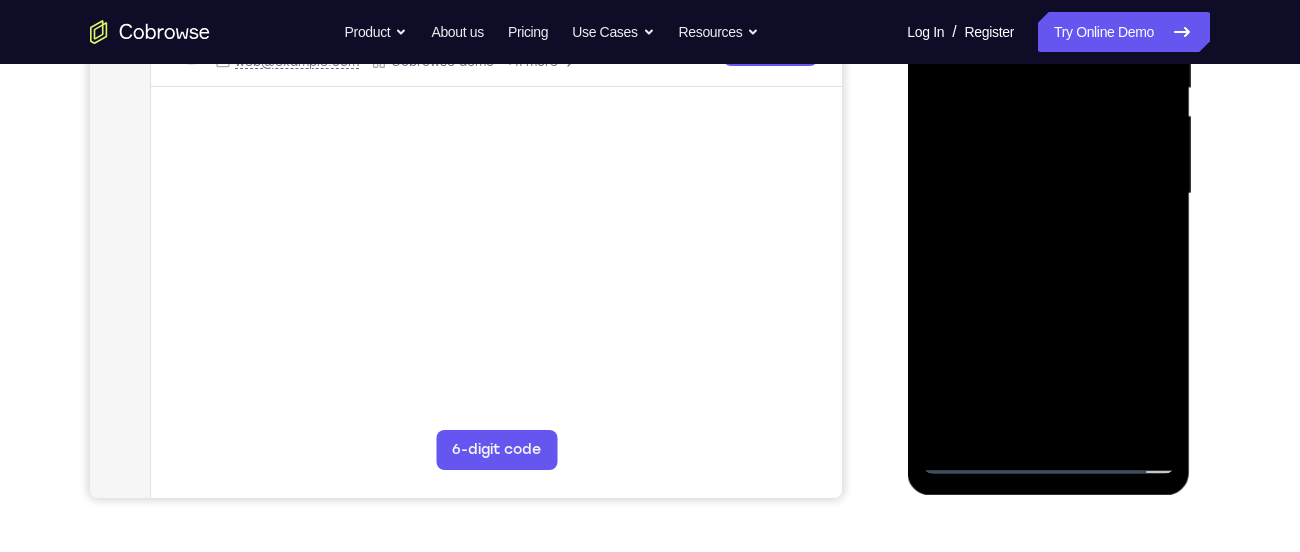drag, startPoint x: 1083, startPoint y: 306, endPoint x: 1083, endPoint y: 260, distance: 46 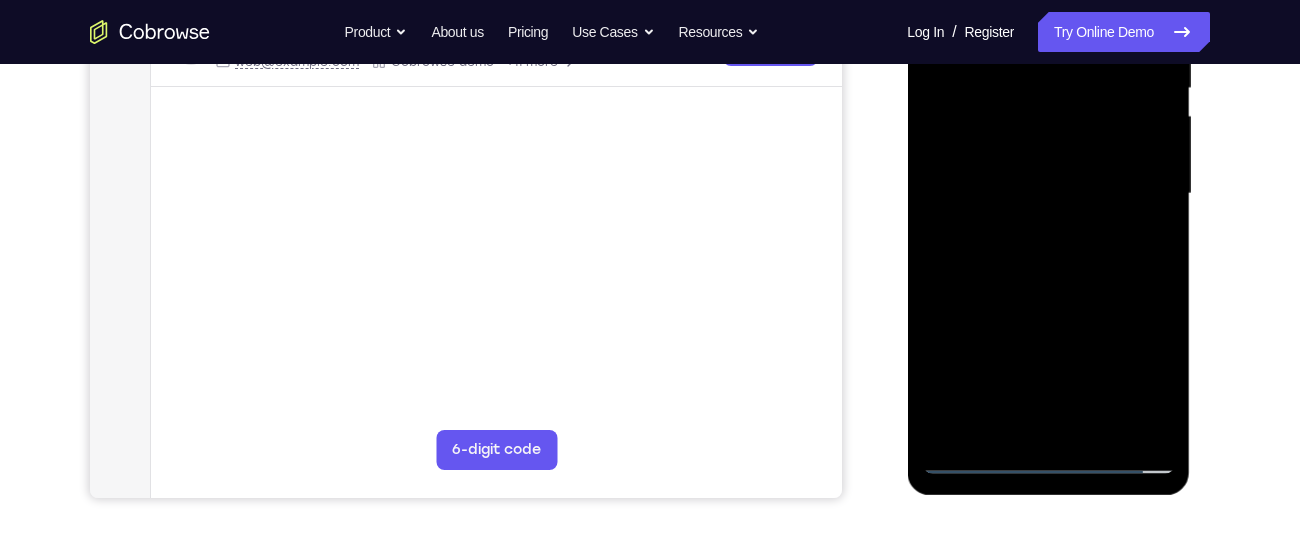 drag, startPoint x: 1097, startPoint y: 352, endPoint x: 1068, endPoint y: 240, distance: 115.69356 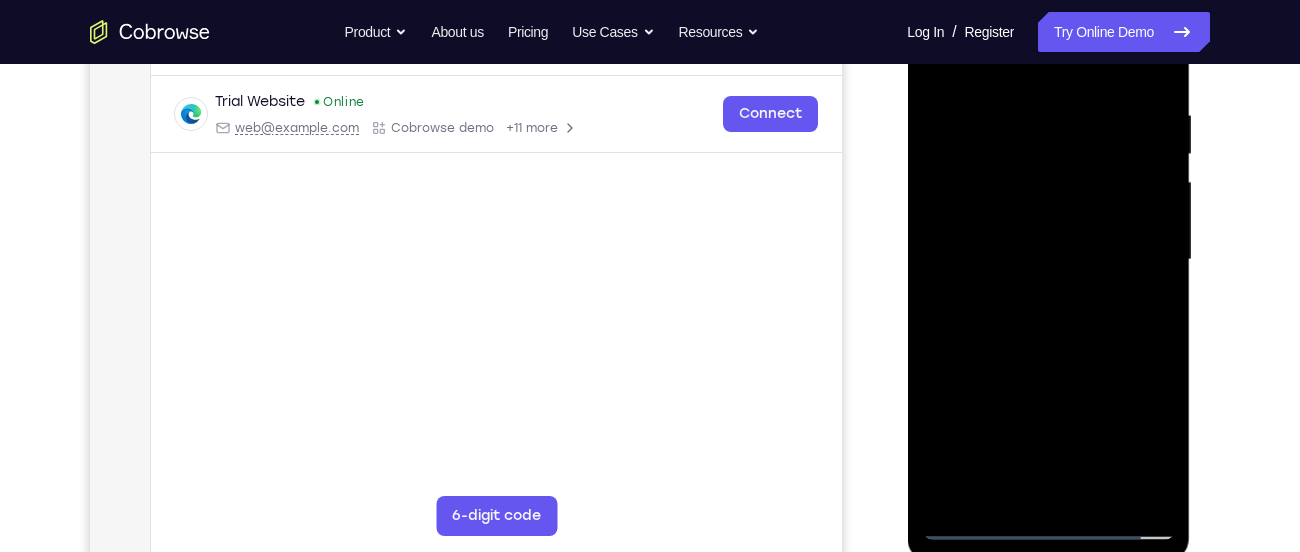 scroll, scrollTop: 368, scrollLeft: 0, axis: vertical 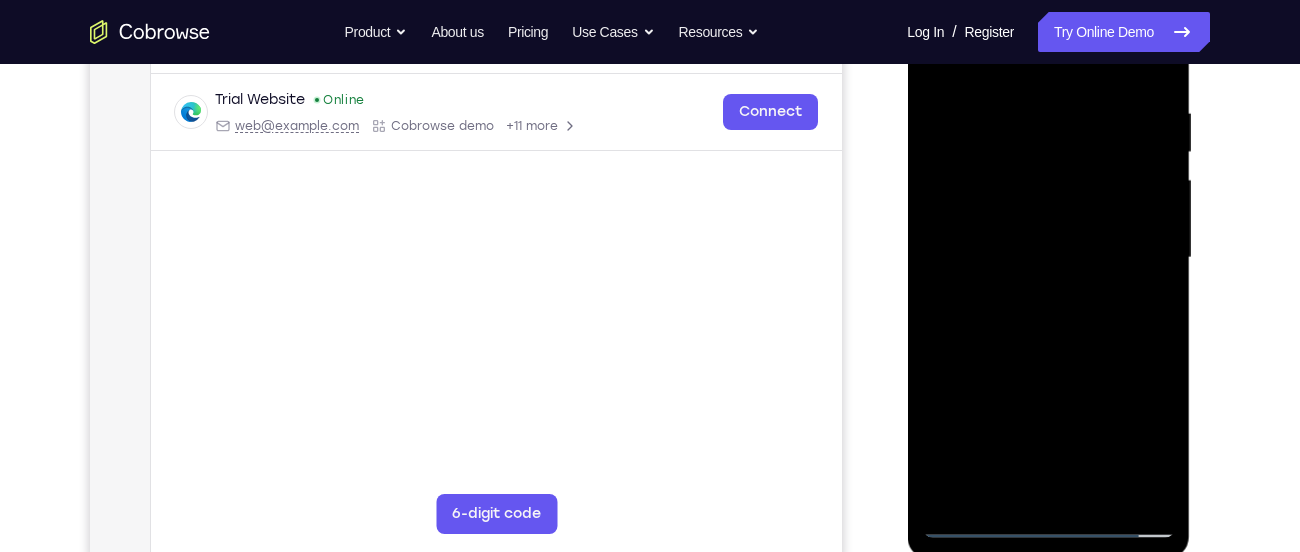 drag, startPoint x: 1086, startPoint y: 344, endPoint x: 1052, endPoint y: 208, distance: 140.1856 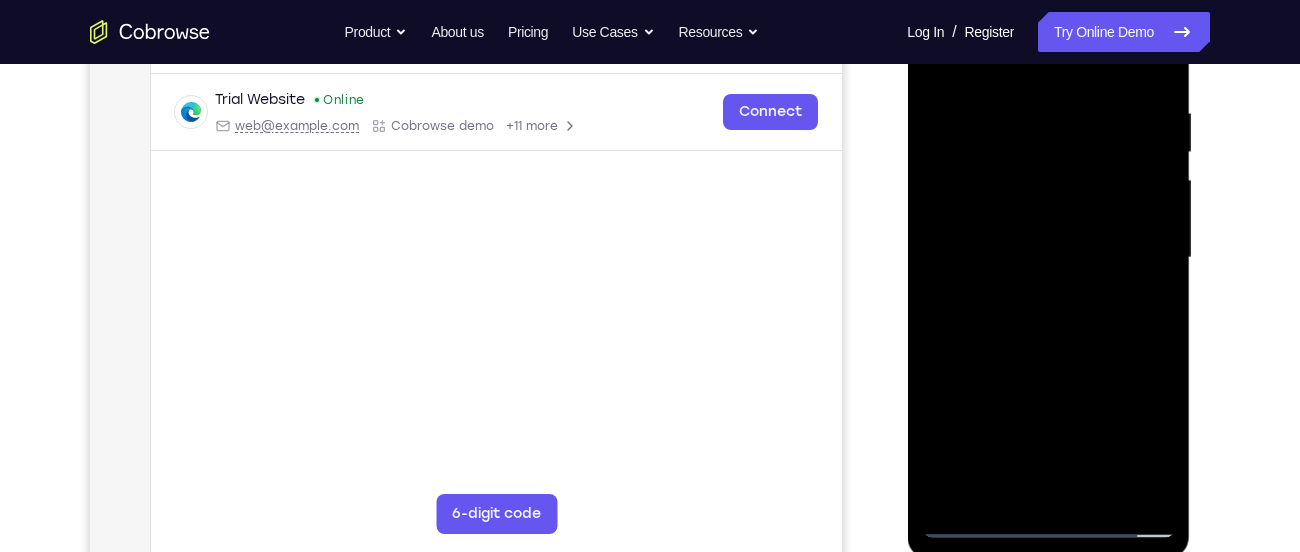 click at bounding box center (1048, 258) 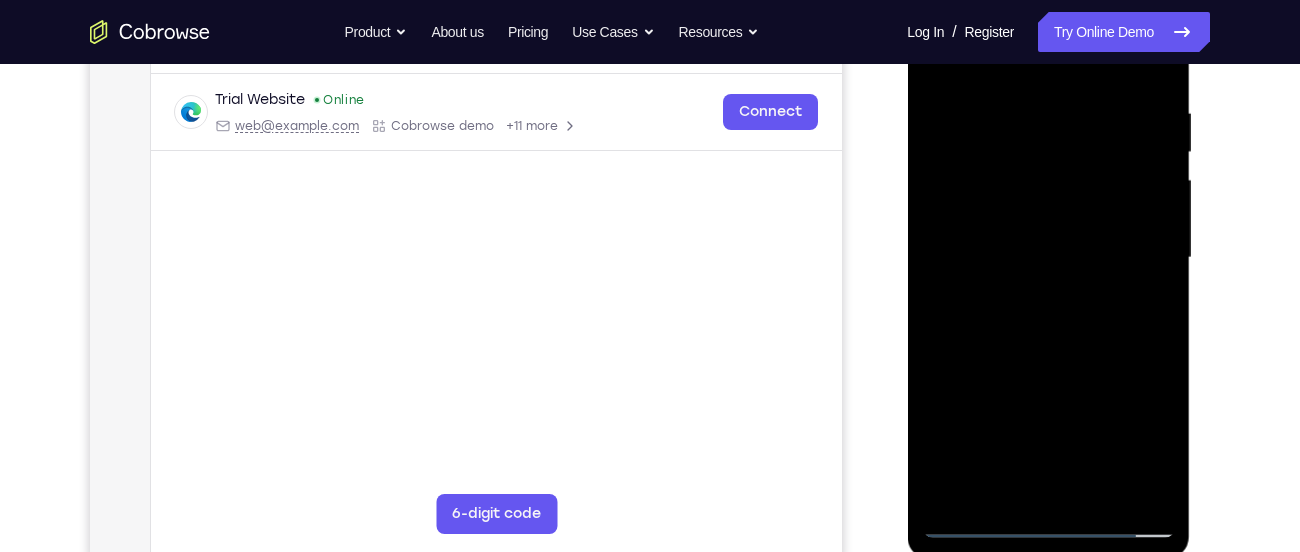click at bounding box center [1048, 258] 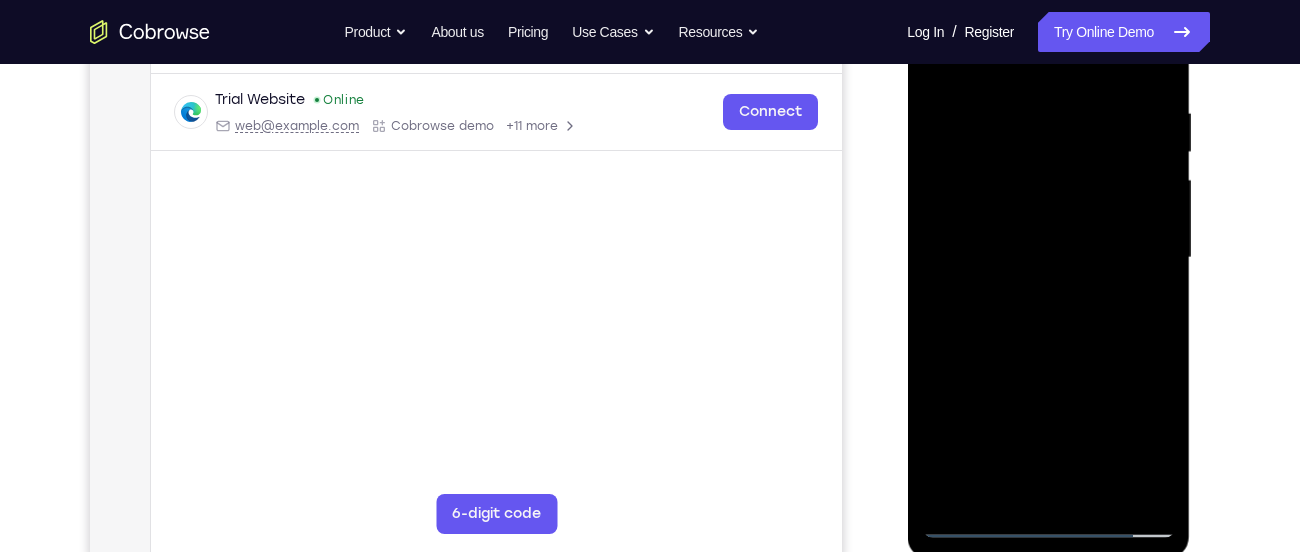 drag, startPoint x: 1045, startPoint y: 307, endPoint x: 1039, endPoint y: 271, distance: 36.496574 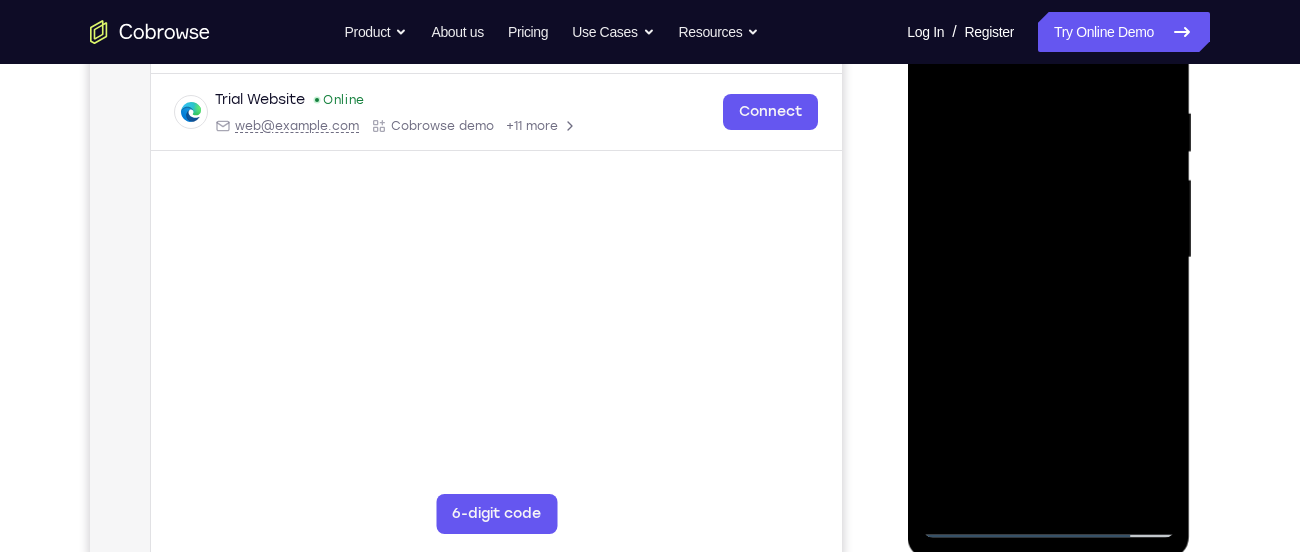 drag, startPoint x: 1111, startPoint y: 376, endPoint x: 1081, endPoint y: 268, distance: 112.08925 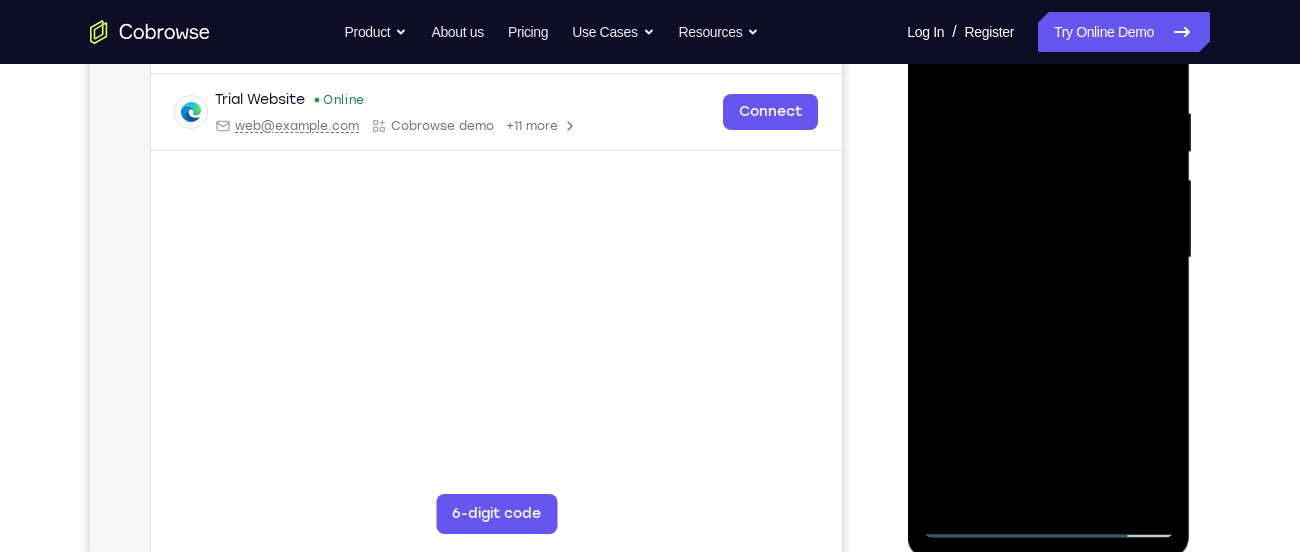 drag, startPoint x: 1098, startPoint y: 327, endPoint x: 1063, endPoint y: 229, distance: 104.062485 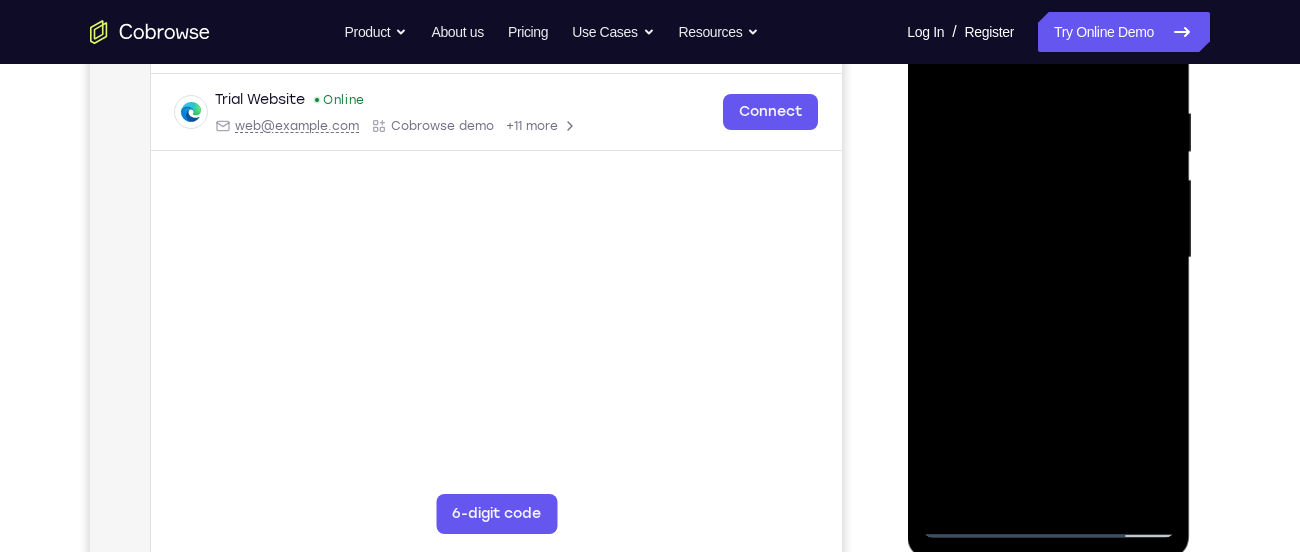 drag, startPoint x: 1101, startPoint y: 370, endPoint x: 1066, endPoint y: 234, distance: 140.43147 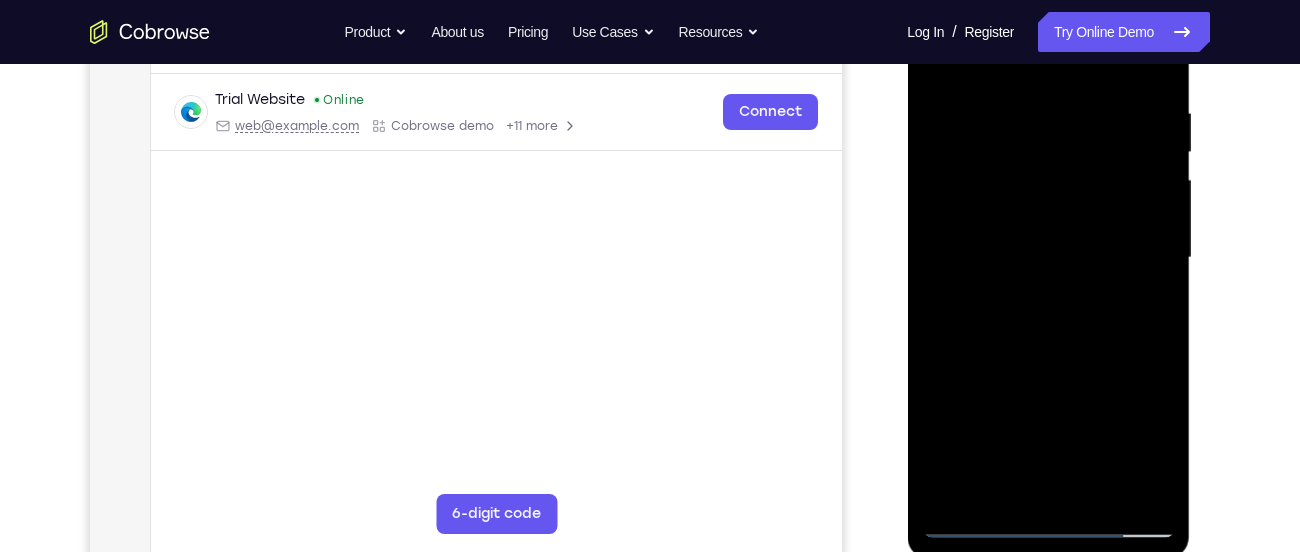 drag, startPoint x: 1089, startPoint y: 266, endPoint x: 1070, endPoint y: 167, distance: 100.80675 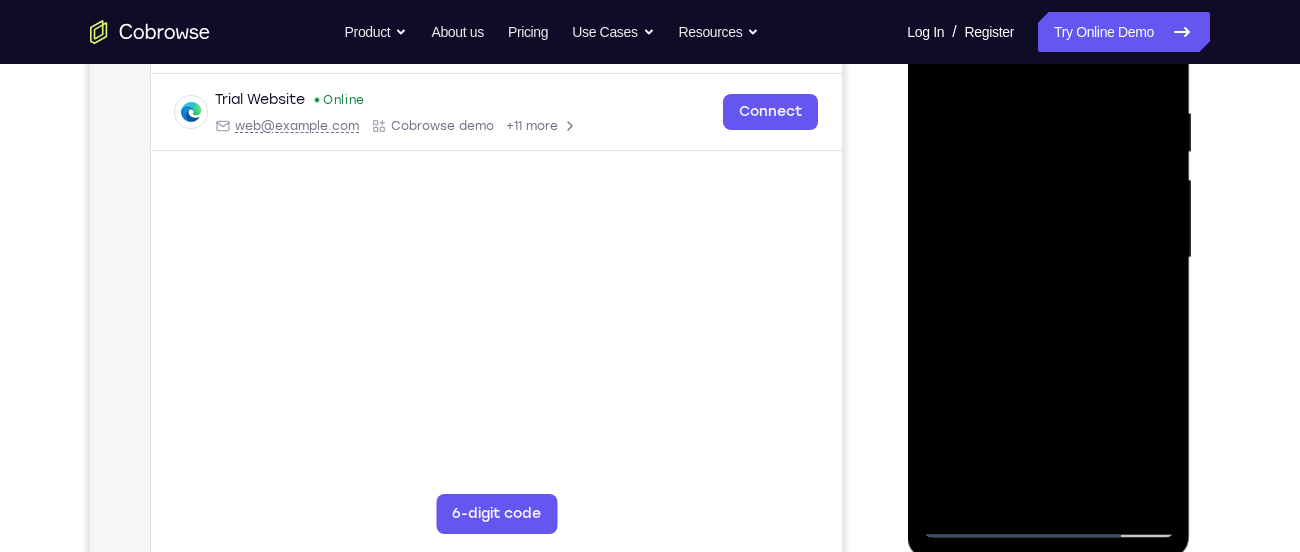 drag, startPoint x: 1124, startPoint y: 334, endPoint x: 1095, endPoint y: 237, distance: 101.24229 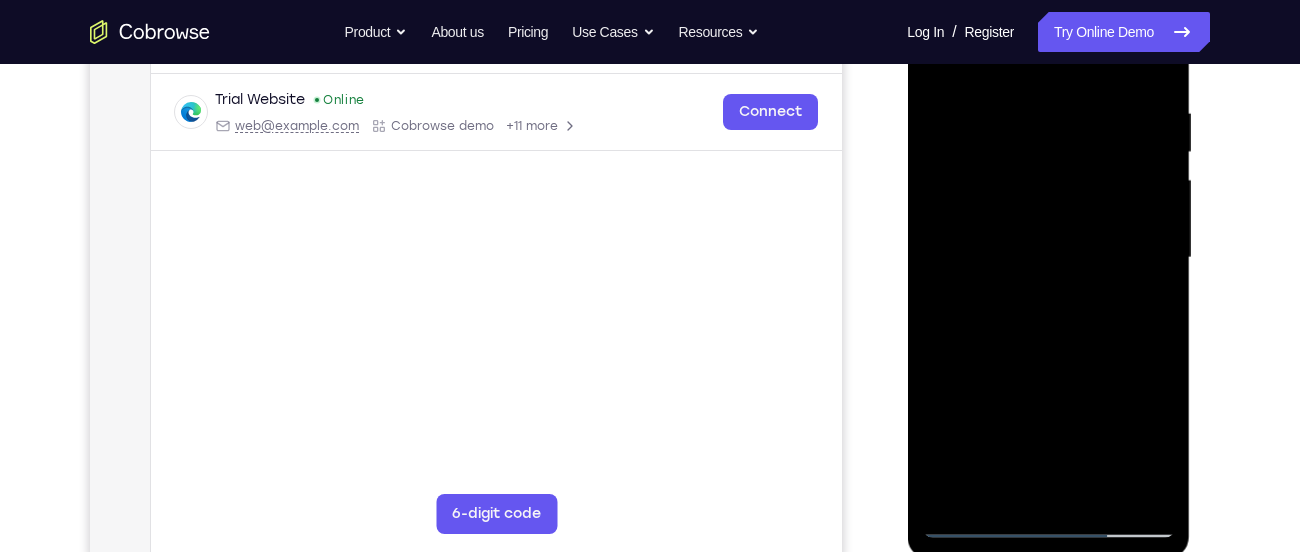 drag, startPoint x: 1058, startPoint y: 372, endPoint x: 1057, endPoint y: 278, distance: 94.00532 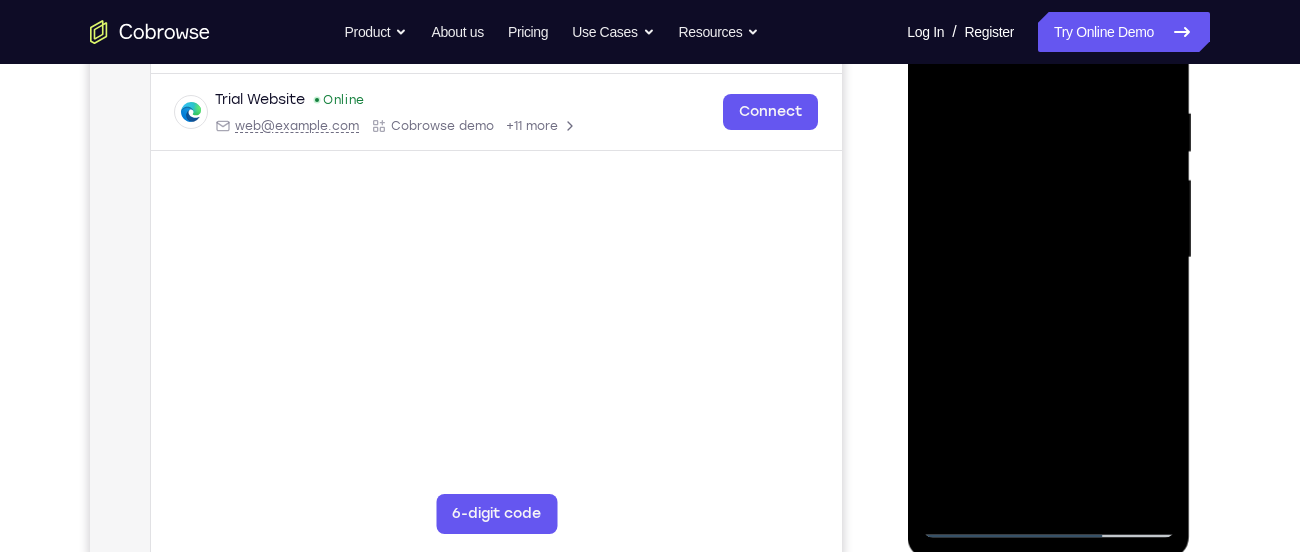 drag, startPoint x: 1092, startPoint y: 355, endPoint x: 1076, endPoint y: 201, distance: 154.82893 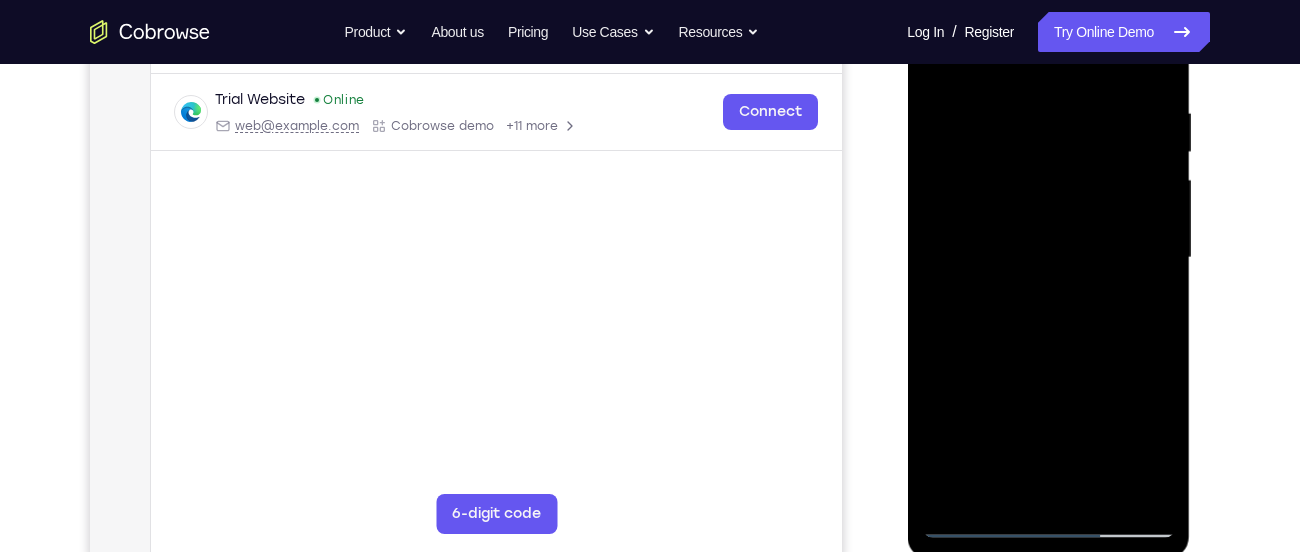 drag, startPoint x: 1114, startPoint y: 370, endPoint x: 1090, endPoint y: 280, distance: 93.14505 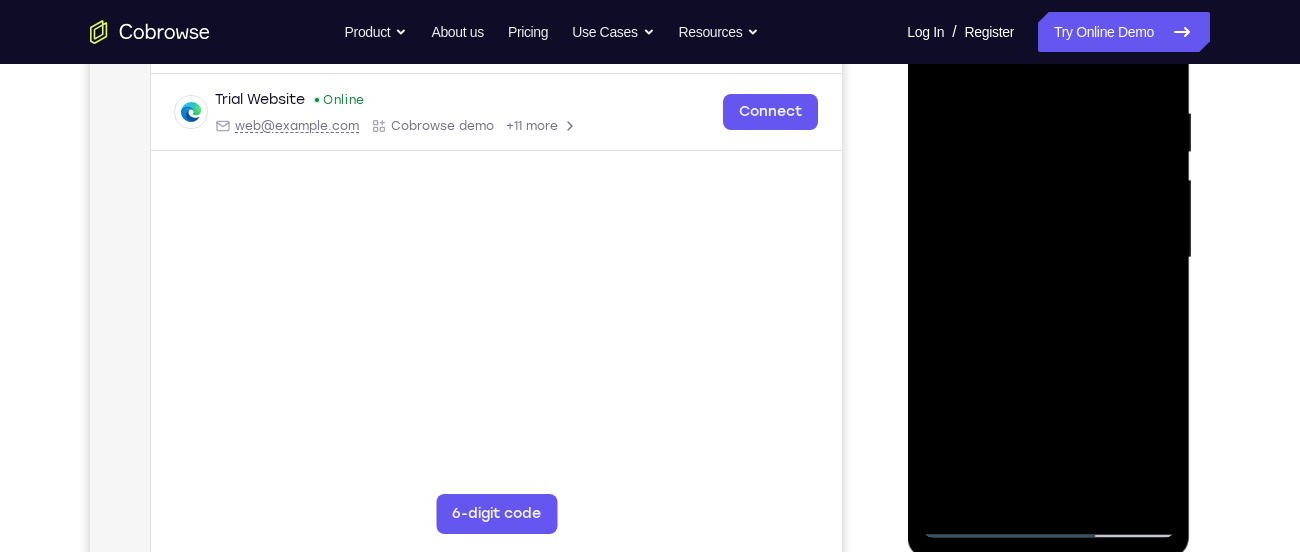 click at bounding box center (1048, 258) 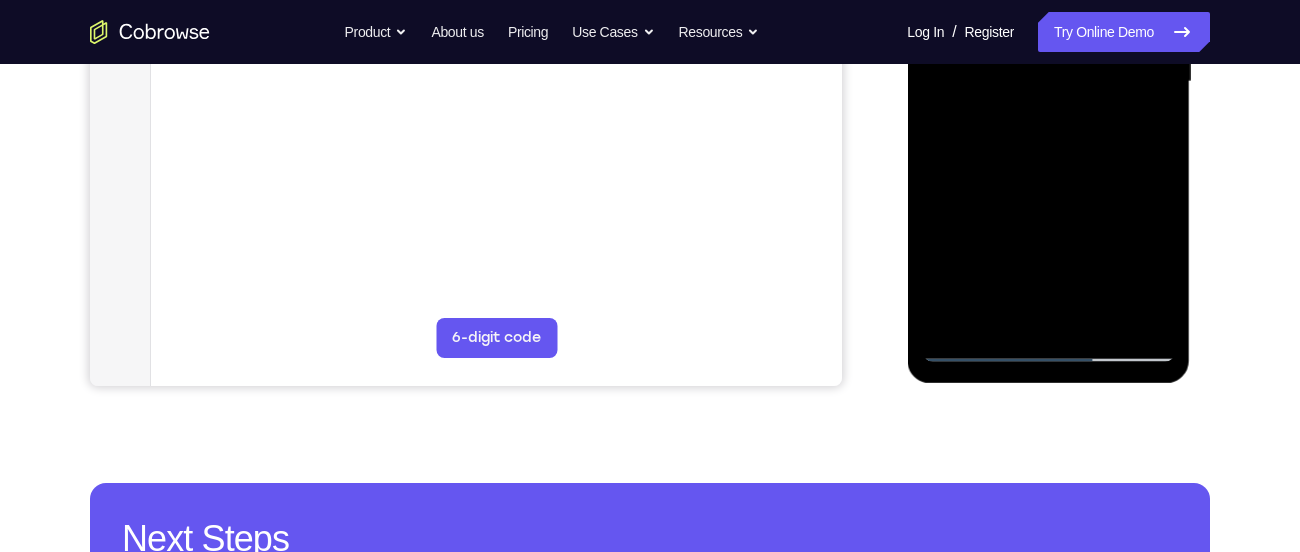 scroll, scrollTop: 545, scrollLeft: 0, axis: vertical 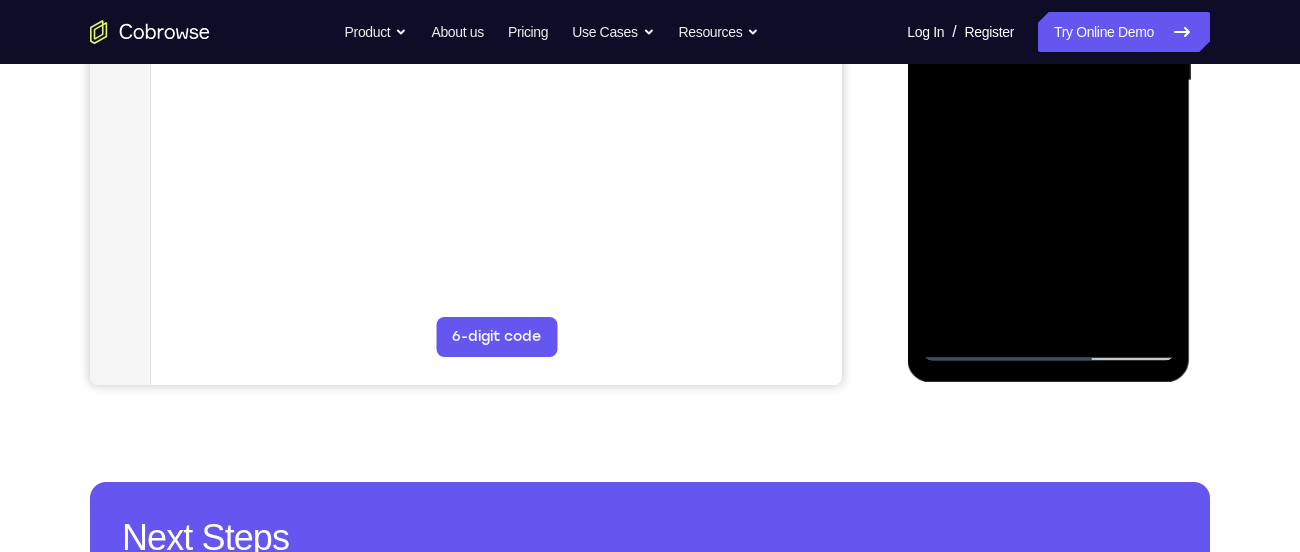 click at bounding box center [1048, 81] 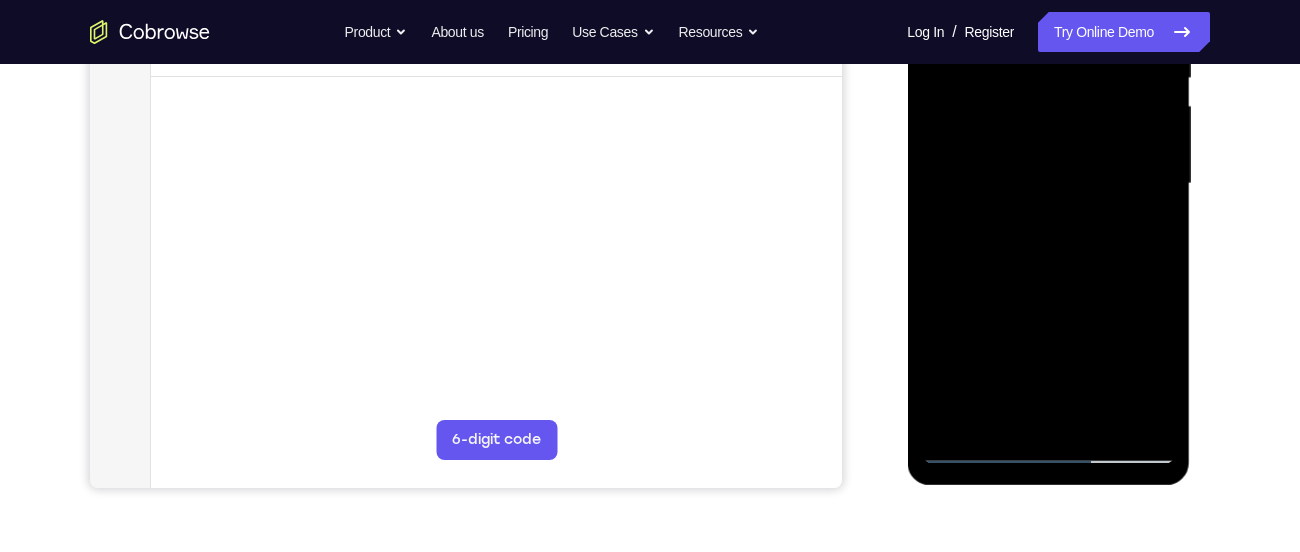 scroll, scrollTop: 440, scrollLeft: 0, axis: vertical 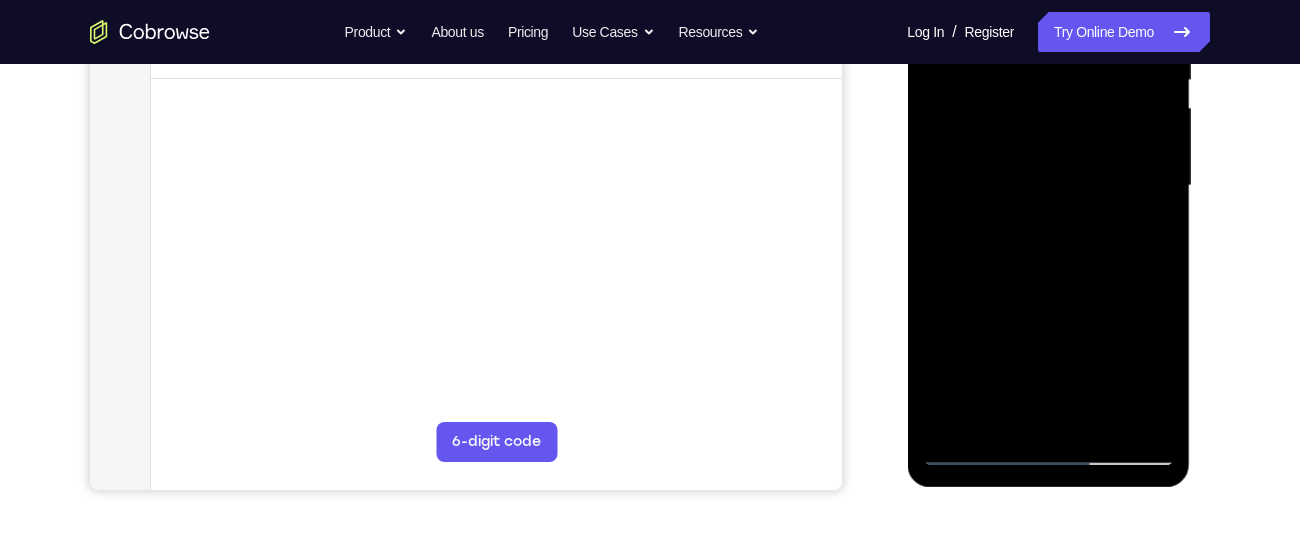 drag, startPoint x: 1127, startPoint y: 367, endPoint x: 1102, endPoint y: 264, distance: 105.99056 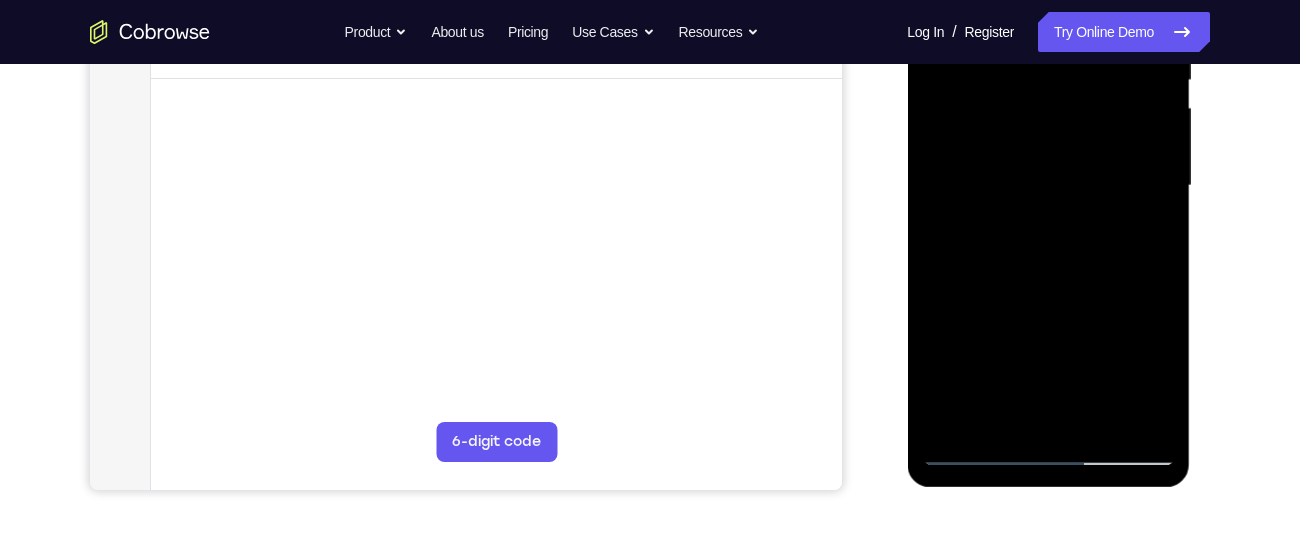 drag, startPoint x: 1110, startPoint y: 319, endPoint x: 1072, endPoint y: 185, distance: 139.28389 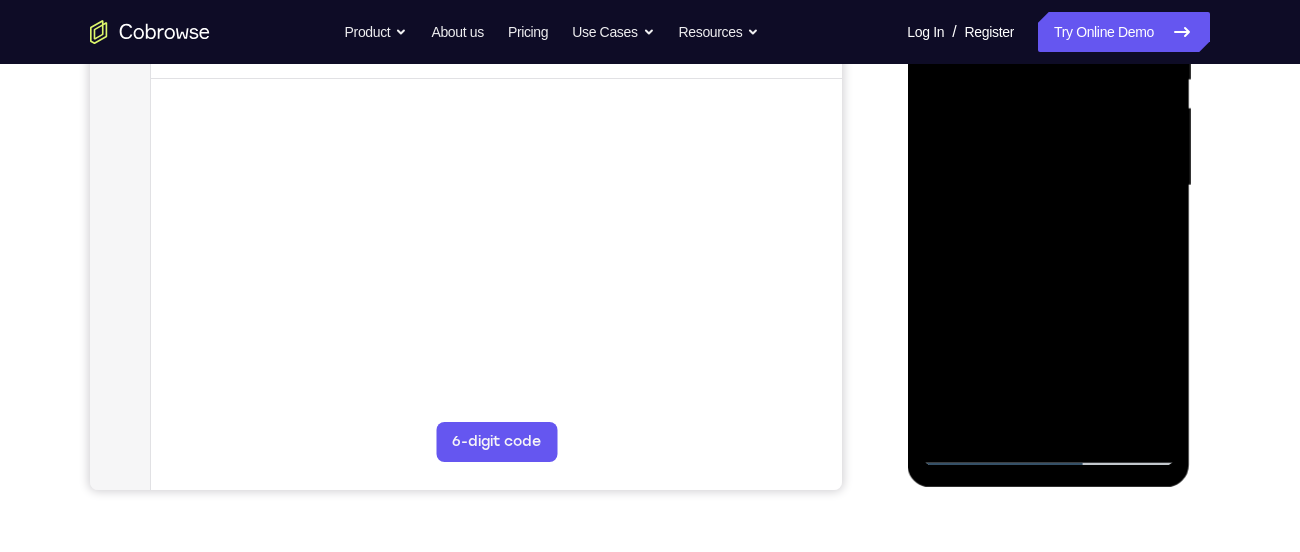 drag, startPoint x: 1127, startPoint y: 358, endPoint x: 1098, endPoint y: 256, distance: 106.04244 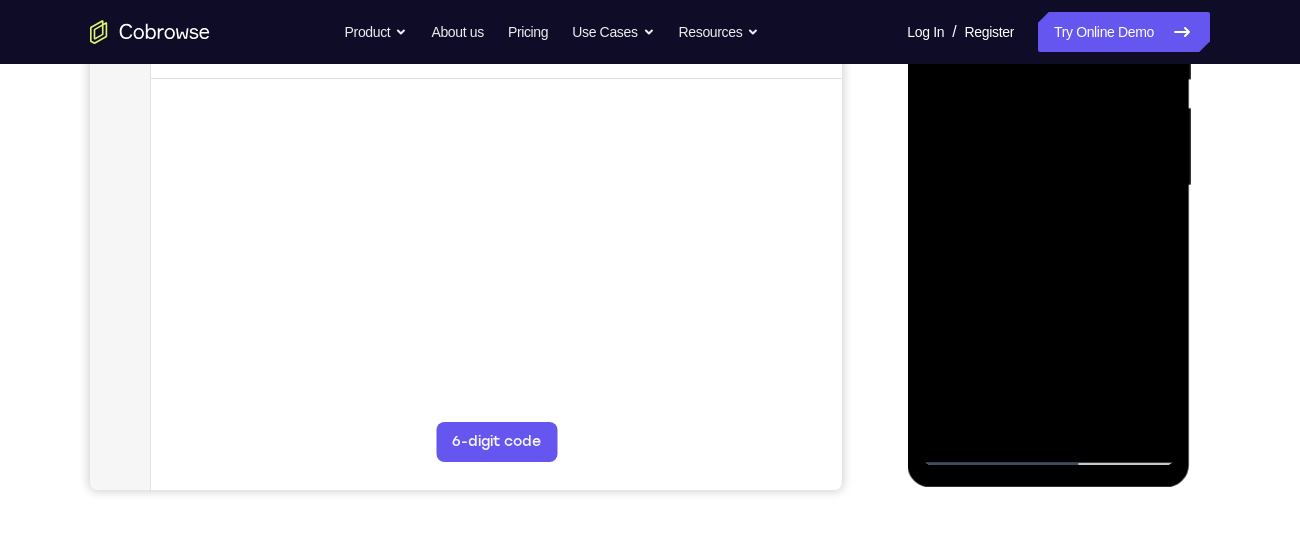 drag, startPoint x: 1128, startPoint y: 320, endPoint x: 1089, endPoint y: 198, distance: 128.082 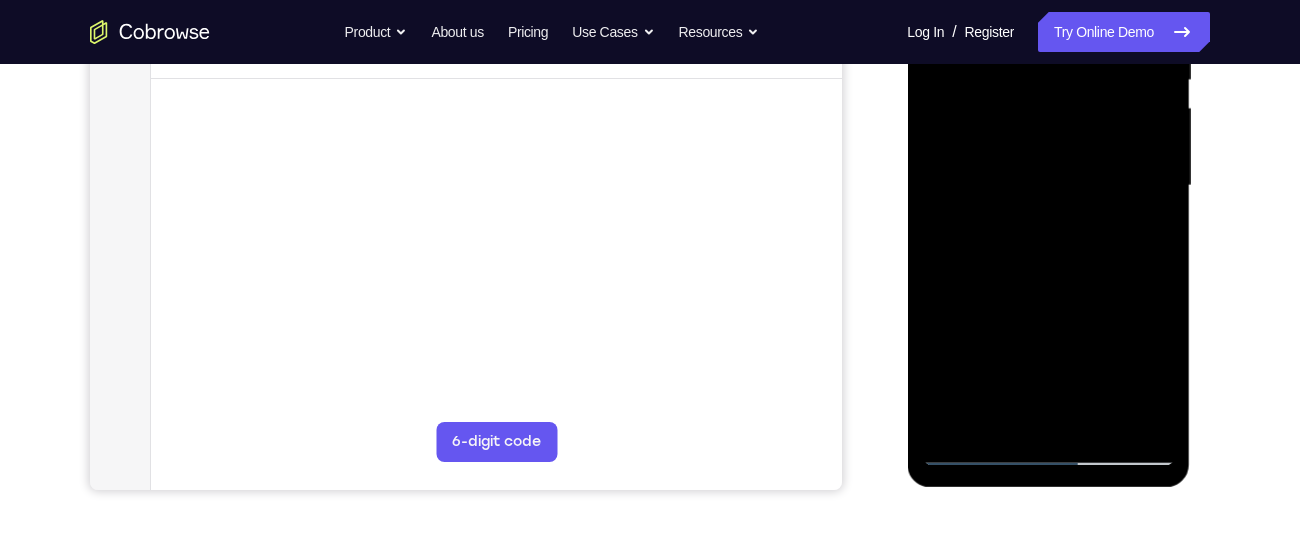 drag, startPoint x: 1116, startPoint y: 341, endPoint x: 1103, endPoint y: 272, distance: 70.21396 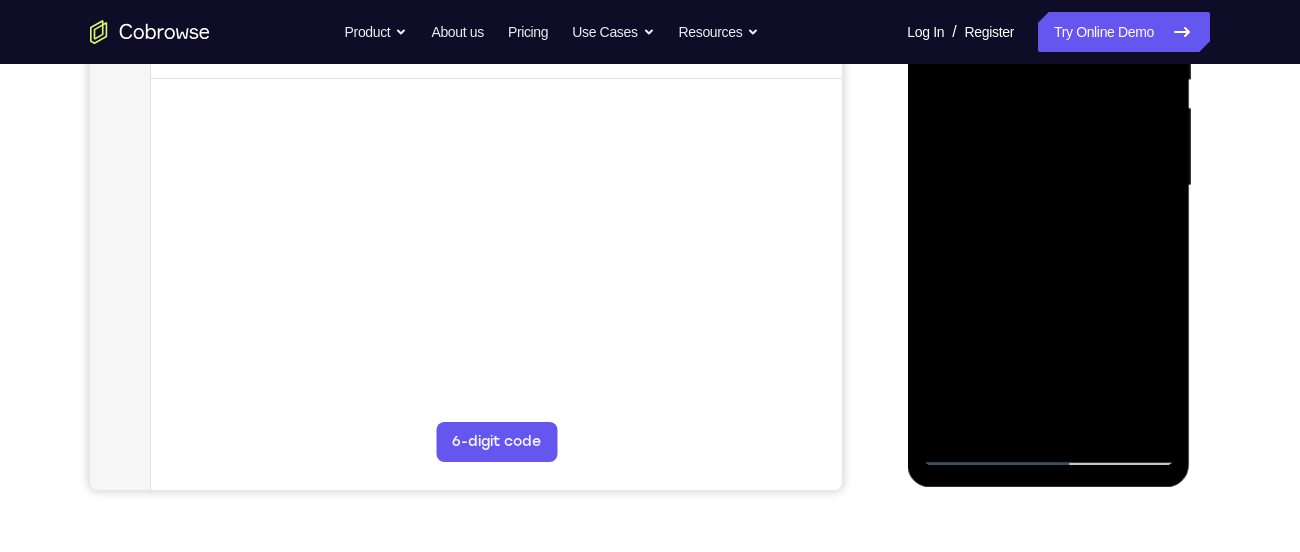 drag, startPoint x: 1111, startPoint y: 334, endPoint x: 1076, endPoint y: 199, distance: 139.46326 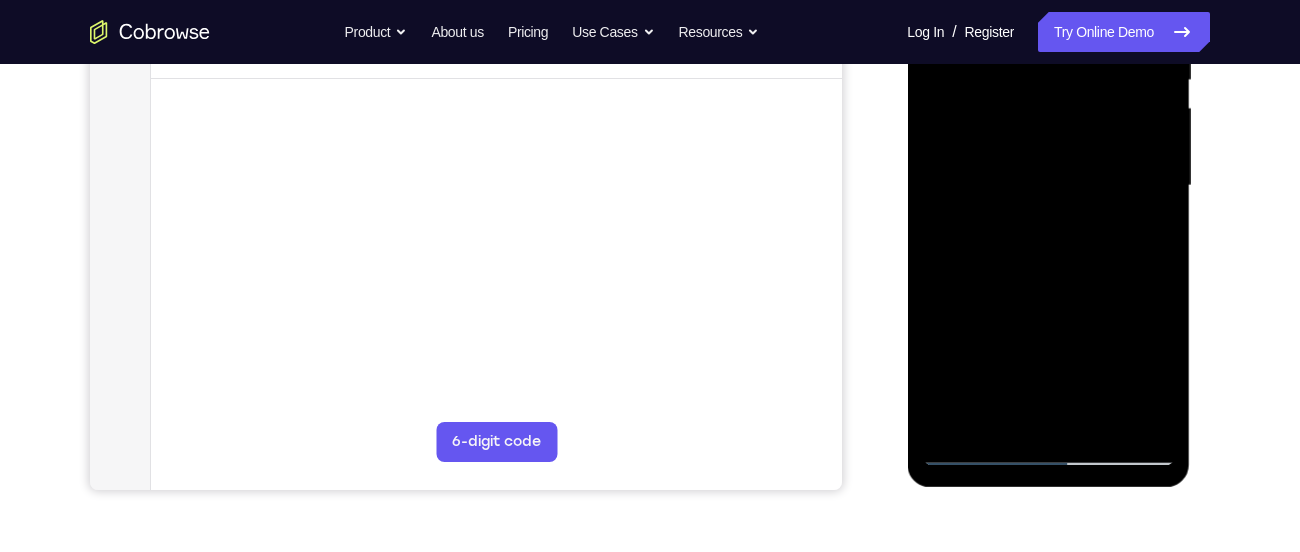 drag, startPoint x: 1119, startPoint y: 340, endPoint x: 1099, endPoint y: 248, distance: 94.14882 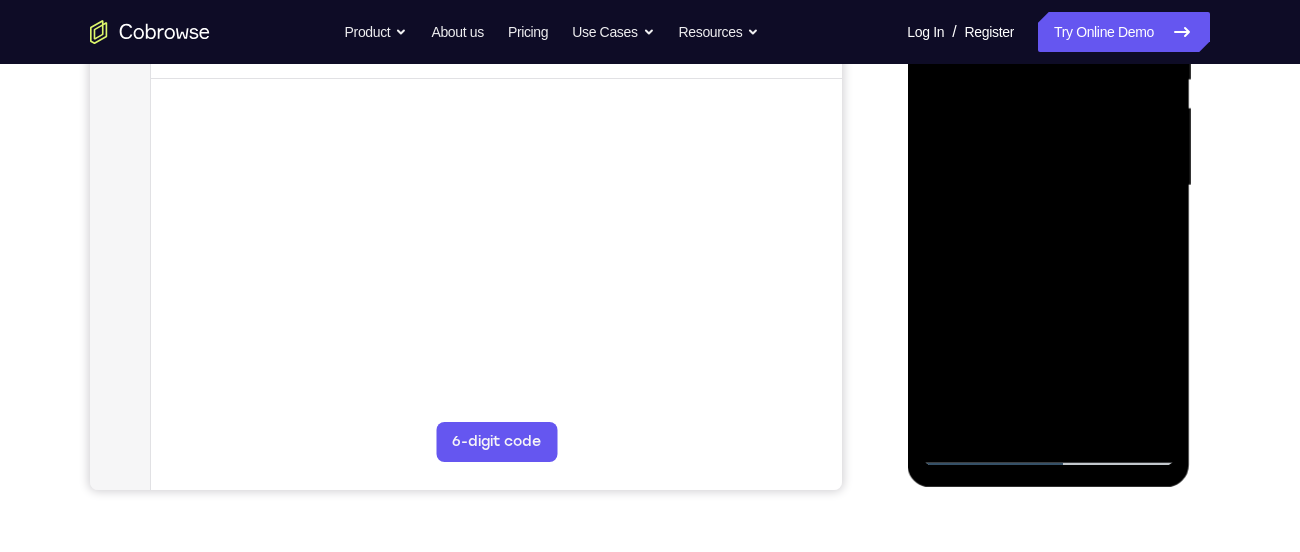 drag, startPoint x: 1131, startPoint y: 390, endPoint x: 1088, endPoint y: 263, distance: 134.08206 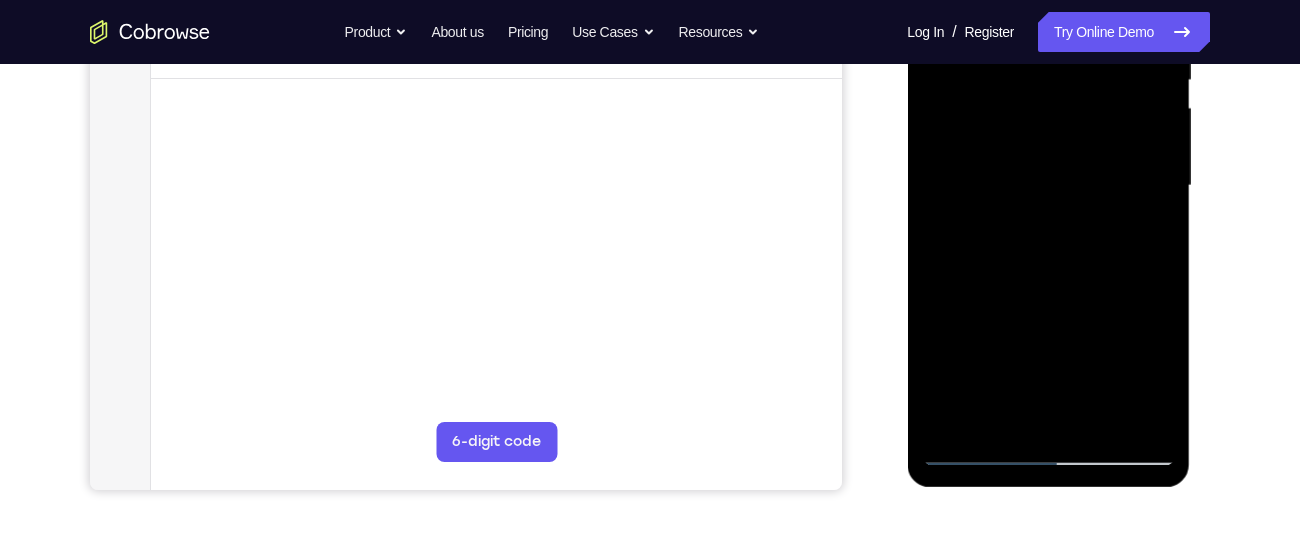 drag, startPoint x: 1104, startPoint y: 351, endPoint x: 1075, endPoint y: 240, distance: 114.72576 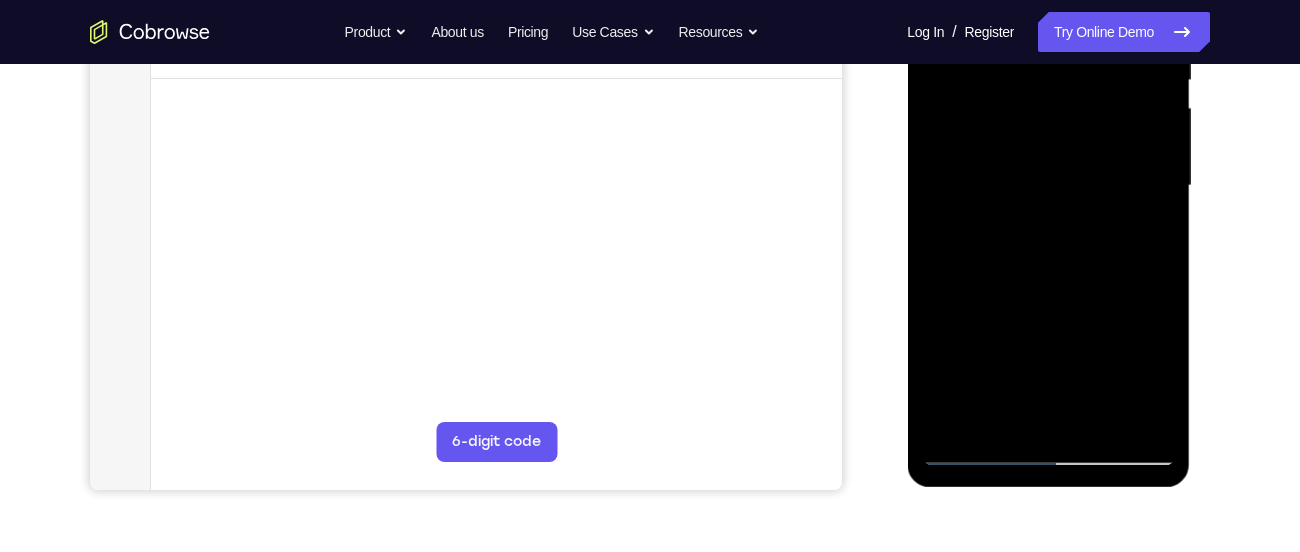 drag, startPoint x: 1110, startPoint y: 371, endPoint x: 1082, endPoint y: 265, distance: 109.63576 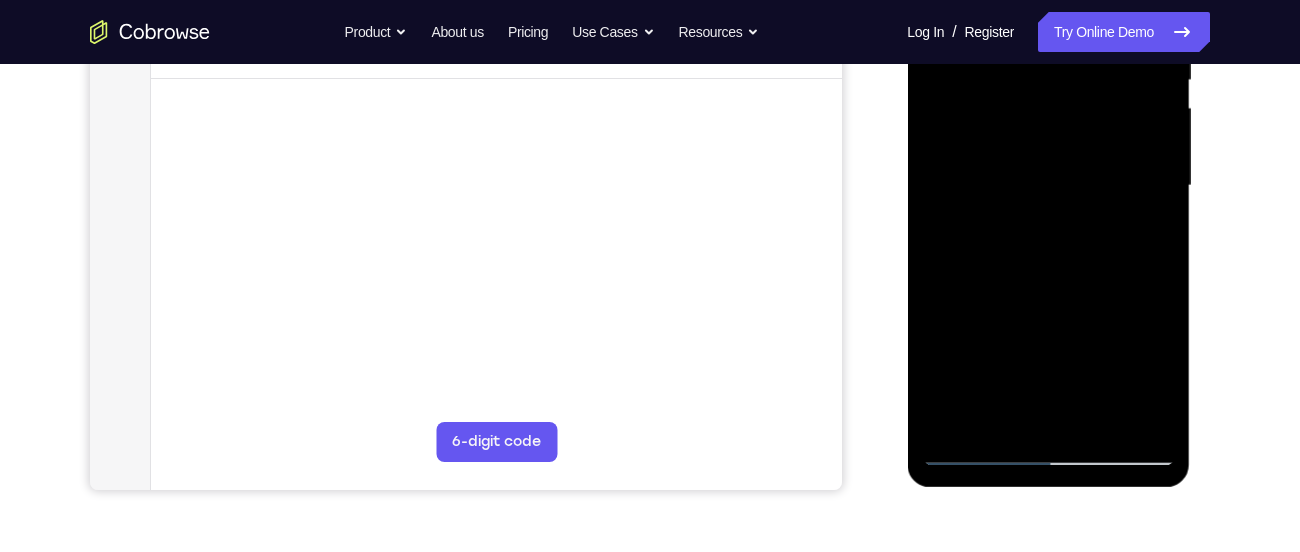 drag, startPoint x: 1106, startPoint y: 329, endPoint x: 1077, endPoint y: 219, distance: 113.758514 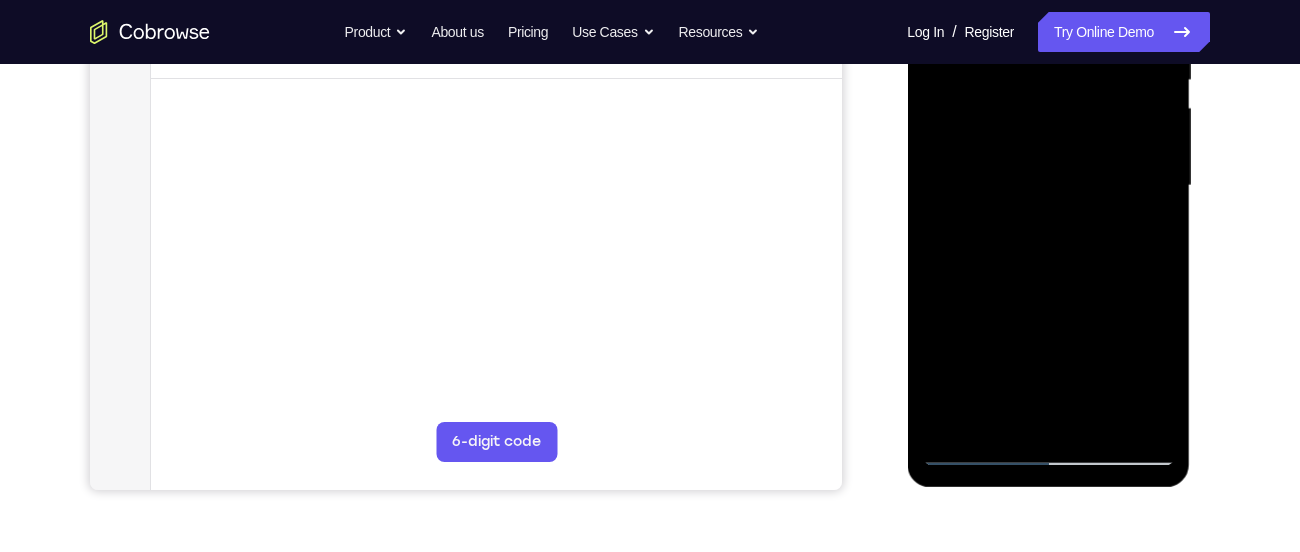 drag, startPoint x: 1120, startPoint y: 364, endPoint x: 1095, endPoint y: 272, distance: 95.33625 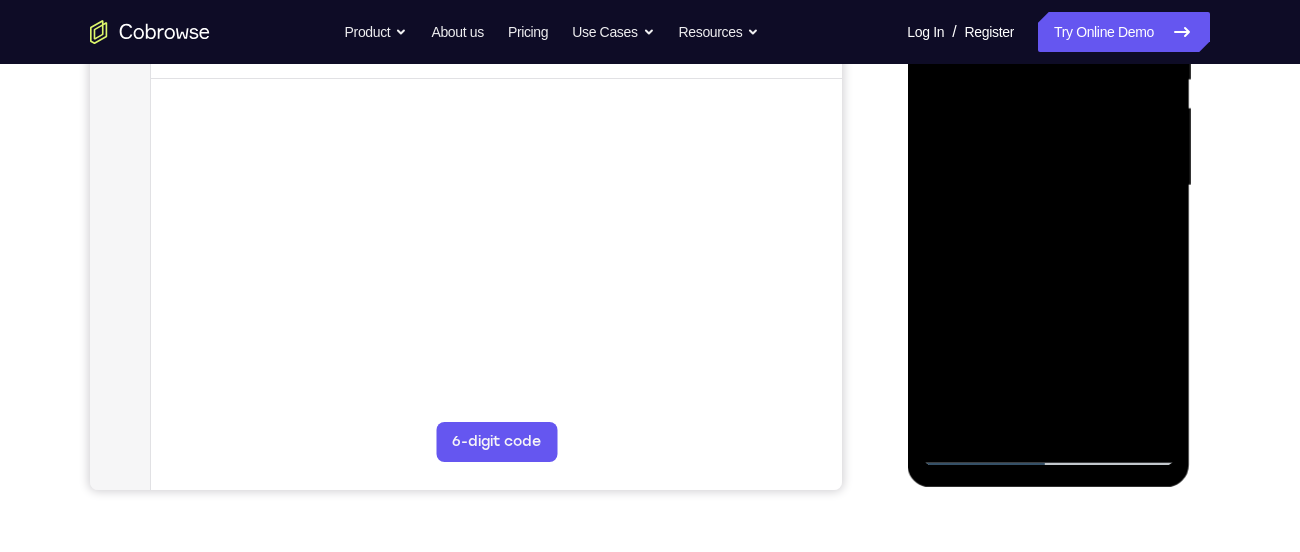 drag, startPoint x: 1108, startPoint y: 322, endPoint x: 1085, endPoint y: 236, distance: 89.02247 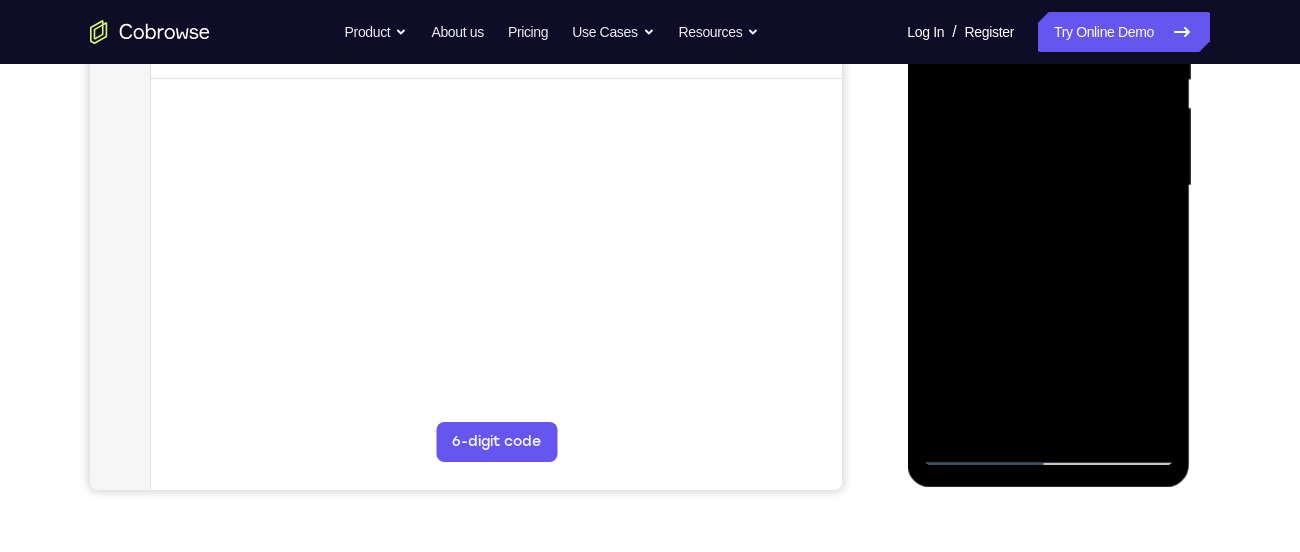 drag, startPoint x: 1140, startPoint y: 370, endPoint x: 1092, endPoint y: 269, distance: 111.82576 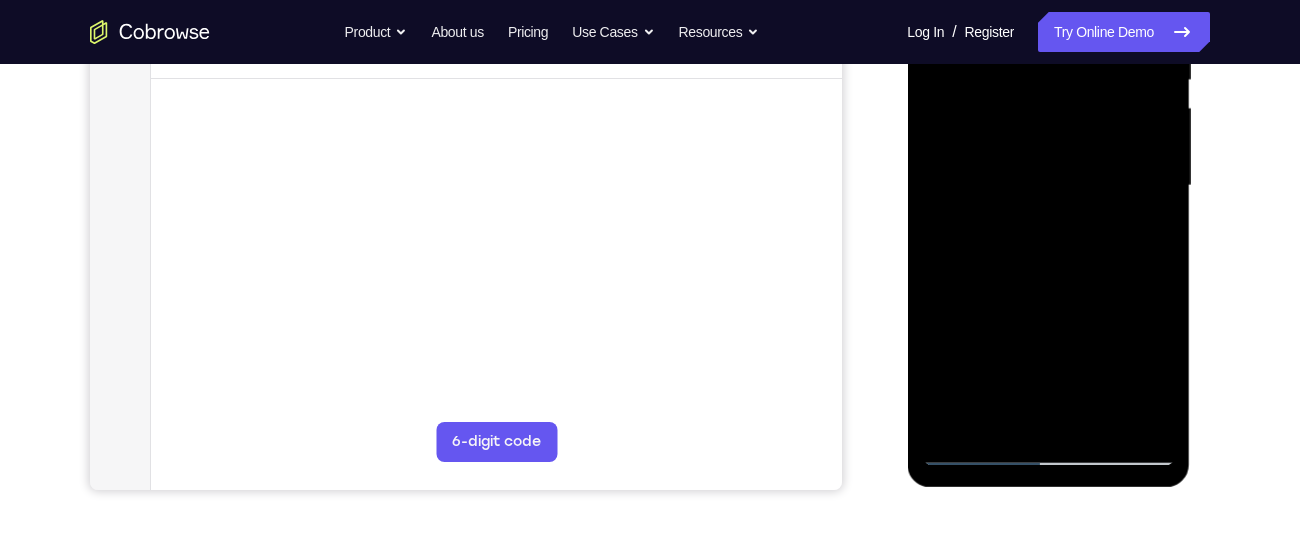 drag, startPoint x: 1110, startPoint y: 332, endPoint x: 1058, endPoint y: 203, distance: 139.0863 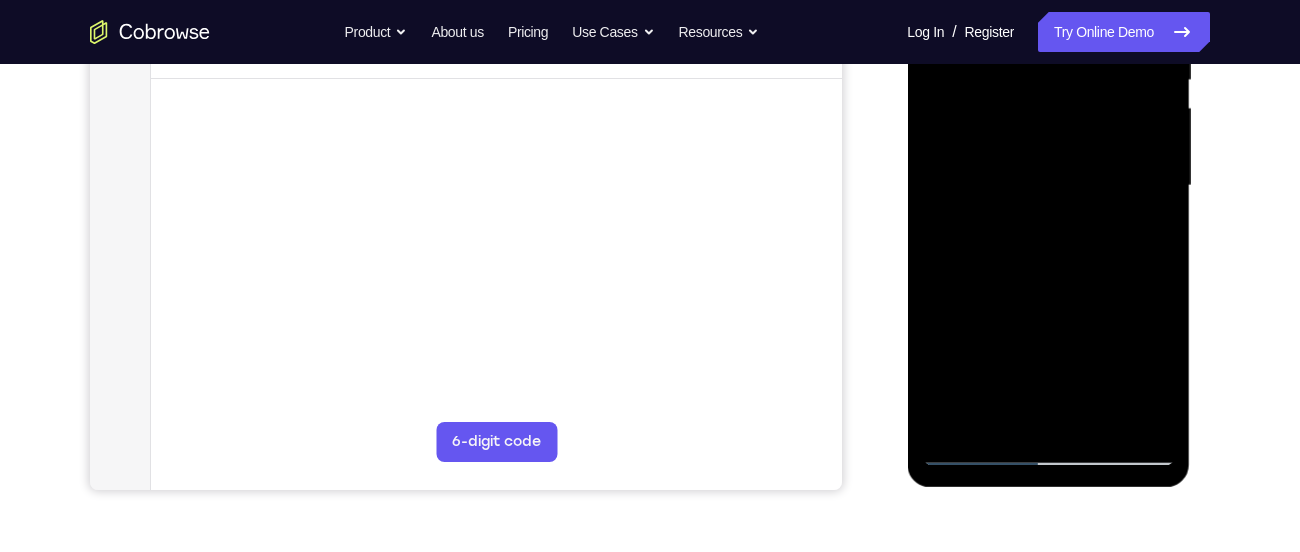 drag, startPoint x: 1134, startPoint y: 347, endPoint x: 1084, endPoint y: 252, distance: 107.35455 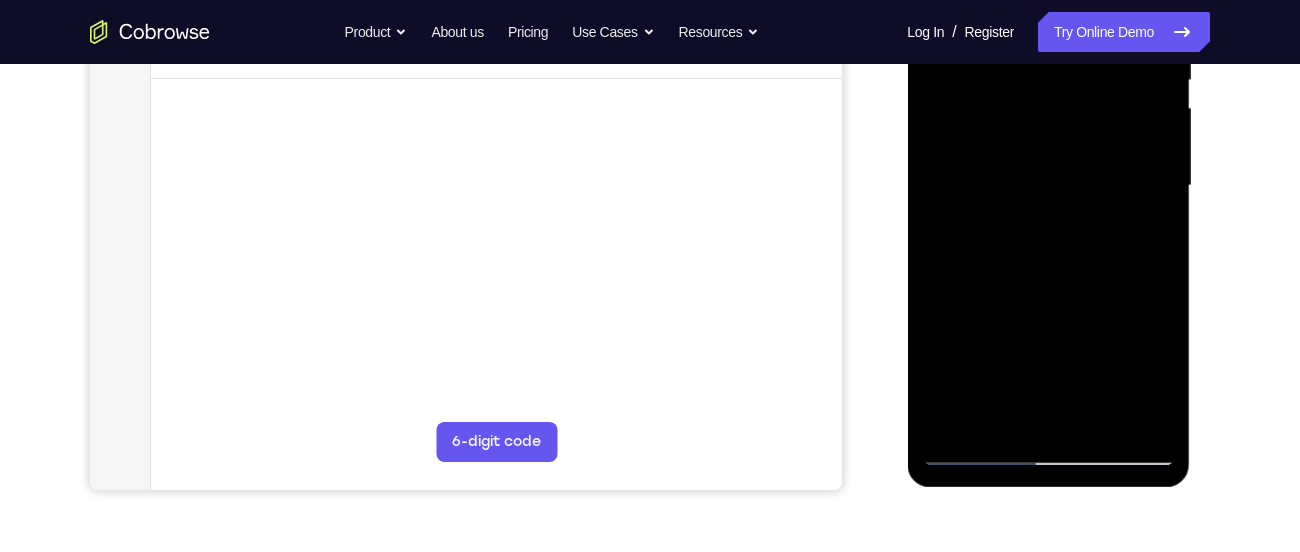 drag, startPoint x: 1122, startPoint y: 388, endPoint x: 1088, endPoint y: 289, distance: 104.67569 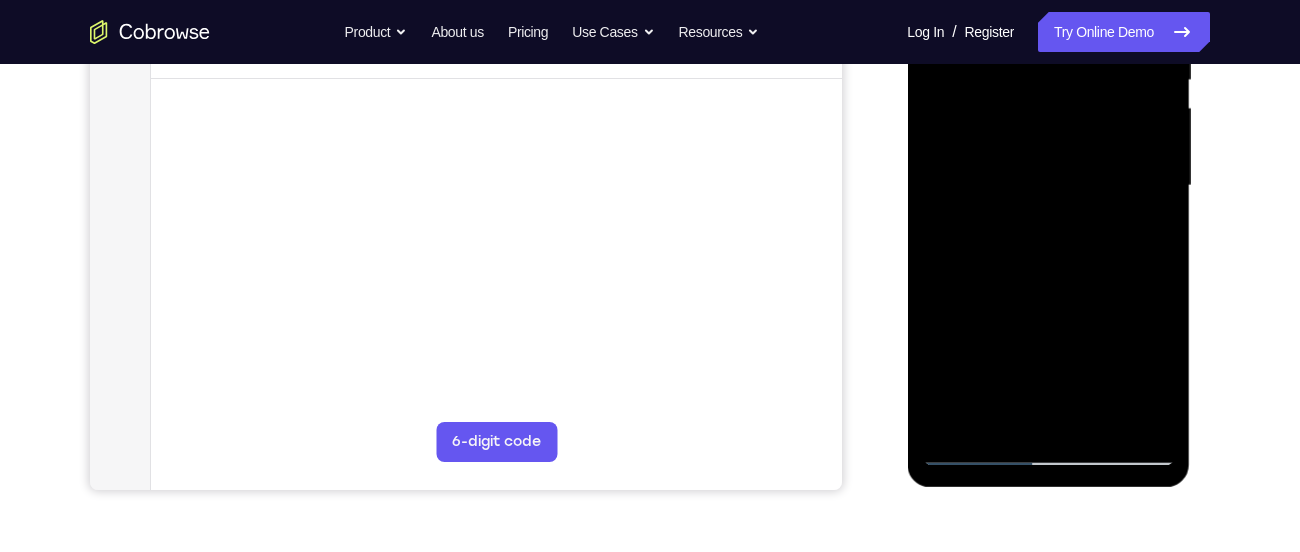 drag, startPoint x: 1107, startPoint y: 344, endPoint x: 1052, endPoint y: 192, distance: 161.64467 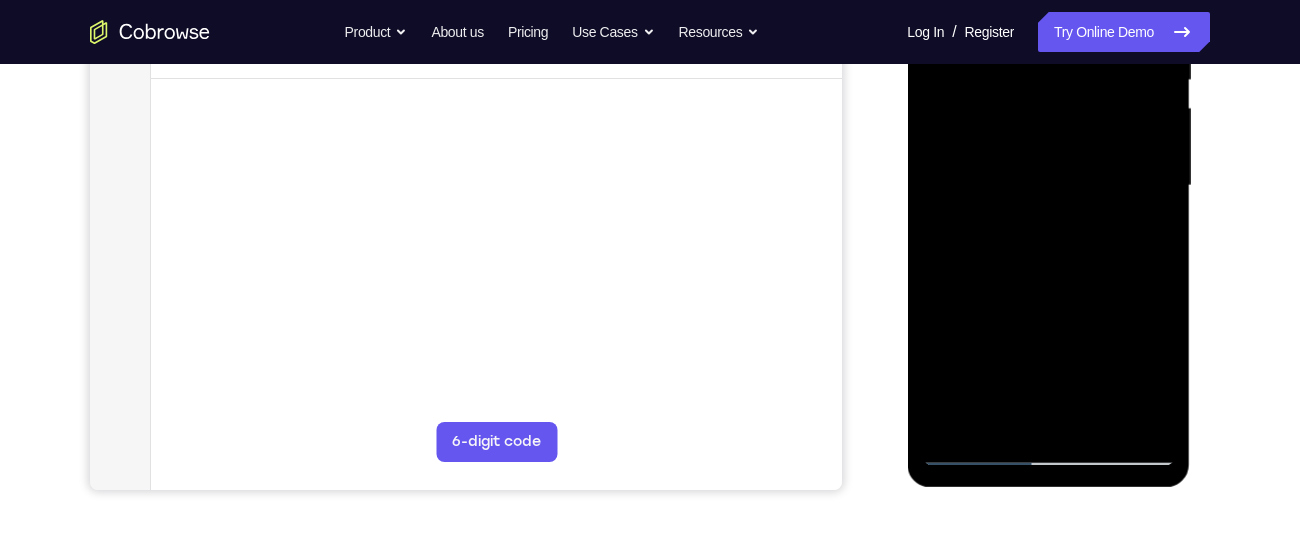 drag, startPoint x: 1132, startPoint y: 358, endPoint x: 1102, endPoint y: 271, distance: 92.02717 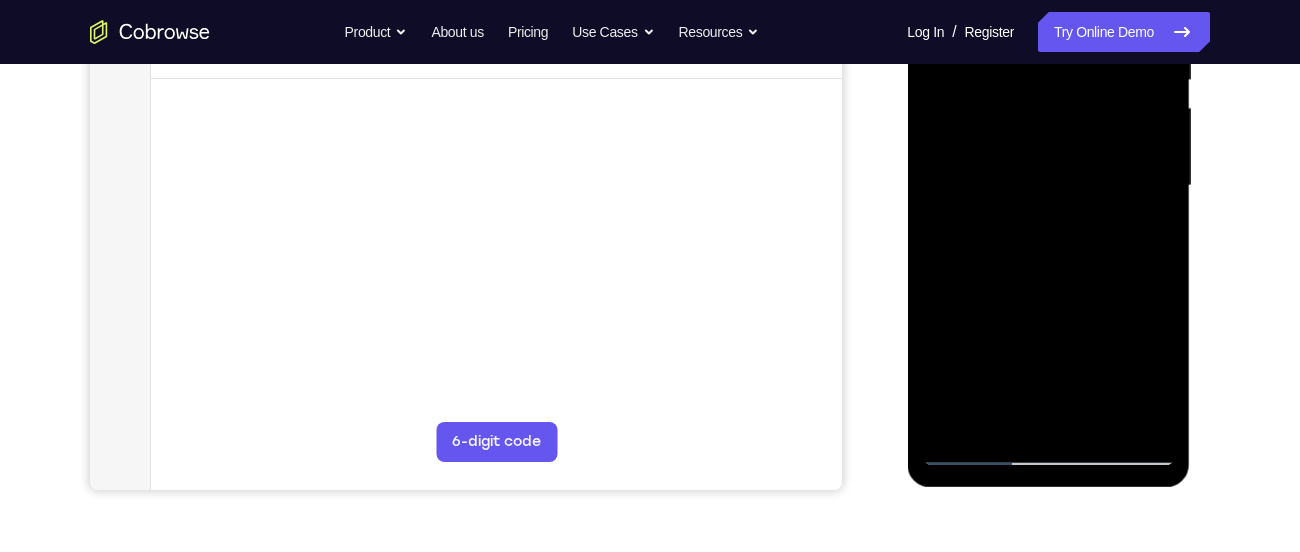 drag, startPoint x: 1079, startPoint y: 298, endPoint x: 1063, endPoint y: 195, distance: 104.23531 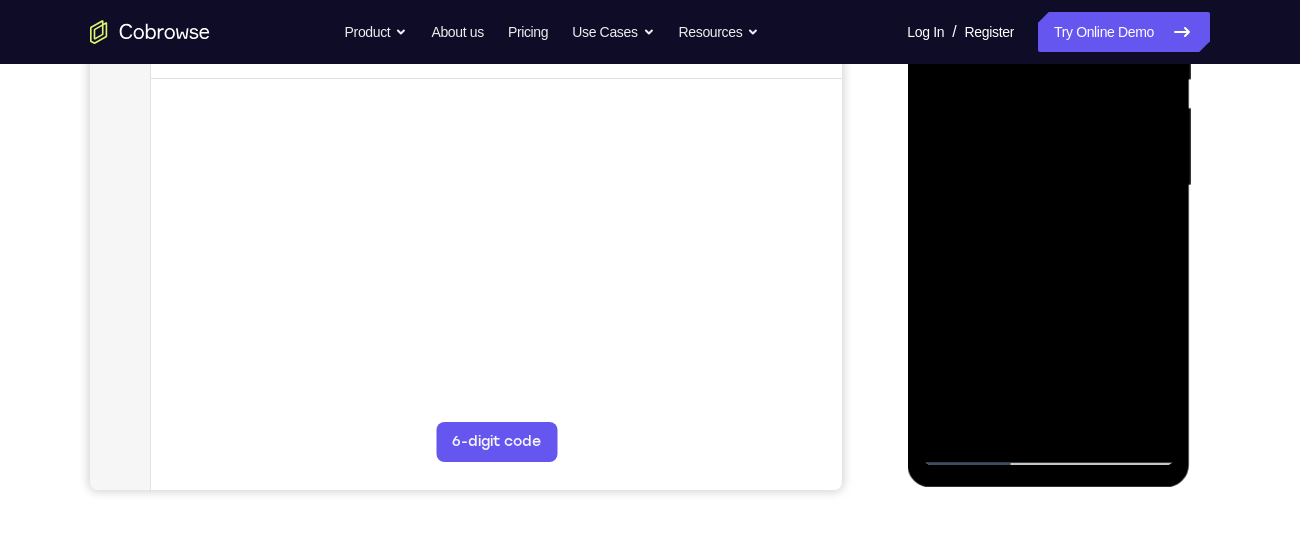 drag, startPoint x: 1116, startPoint y: 377, endPoint x: 1072, endPoint y: 224, distance: 159.20113 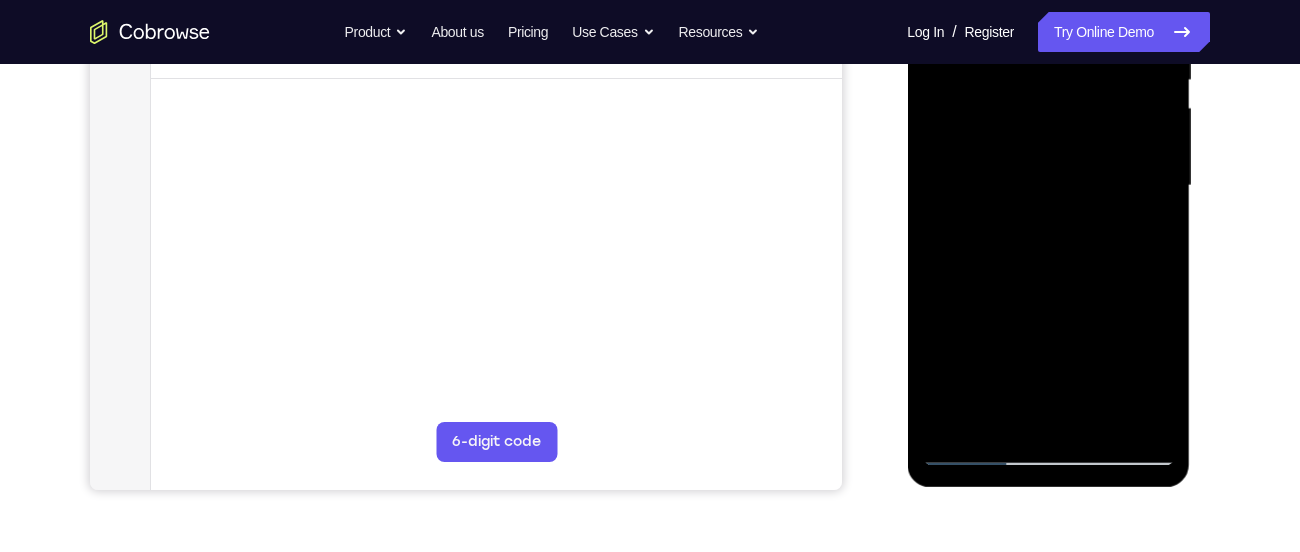 drag, startPoint x: 1107, startPoint y: 386, endPoint x: 1066, endPoint y: 269, distance: 123.97581 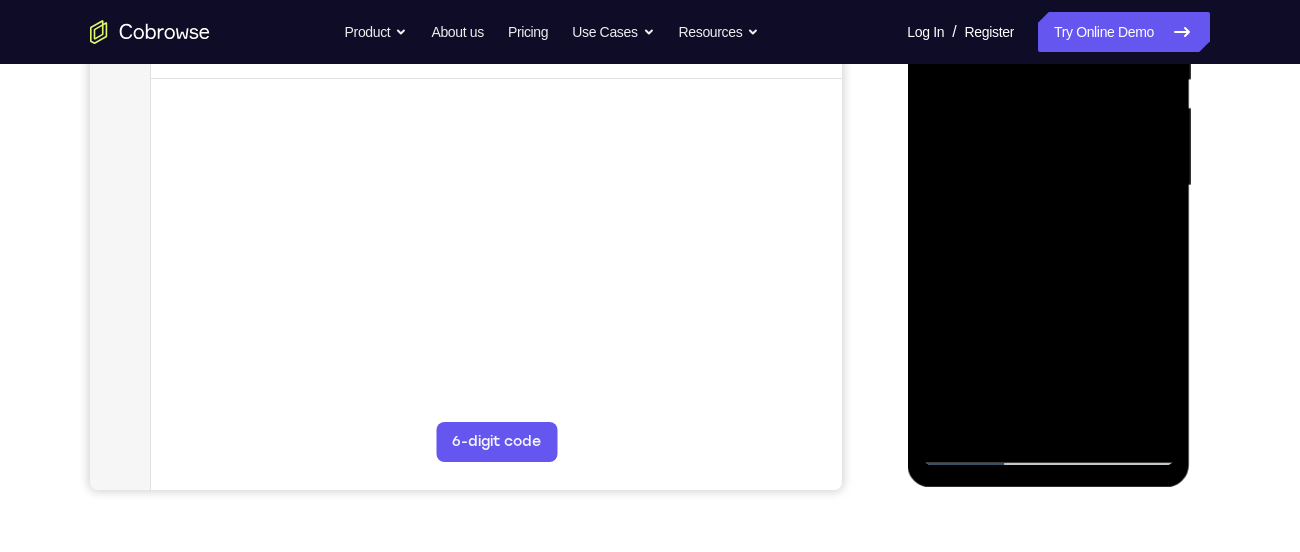 drag, startPoint x: 1102, startPoint y: 355, endPoint x: 1058, endPoint y: 184, distance: 176.5701 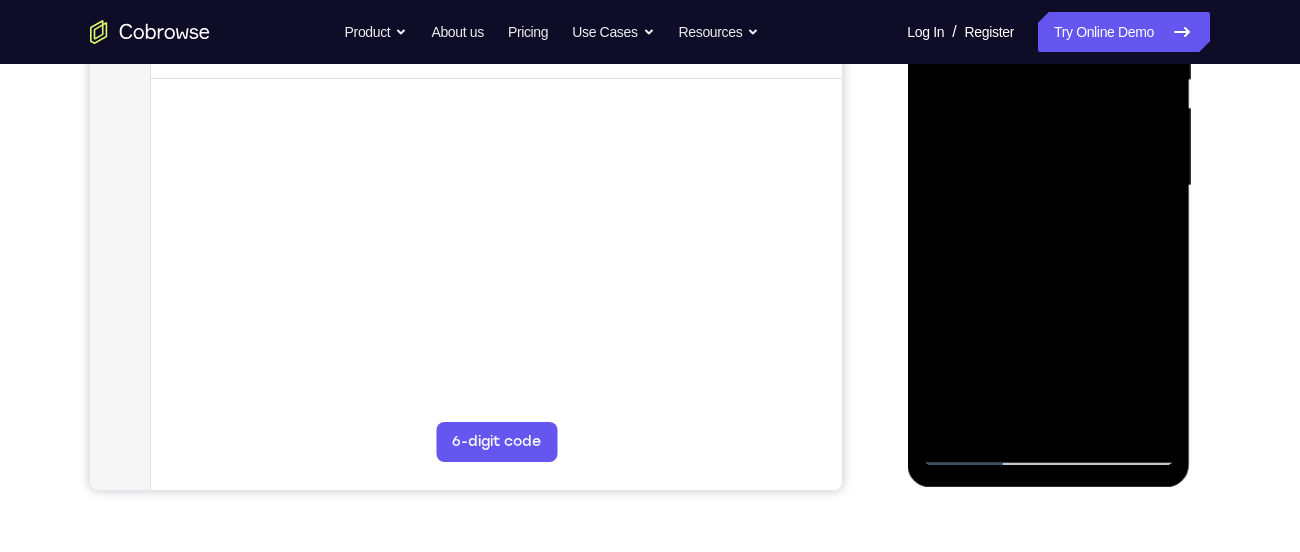 drag, startPoint x: 1108, startPoint y: 359, endPoint x: 1070, endPoint y: 224, distance: 140.24622 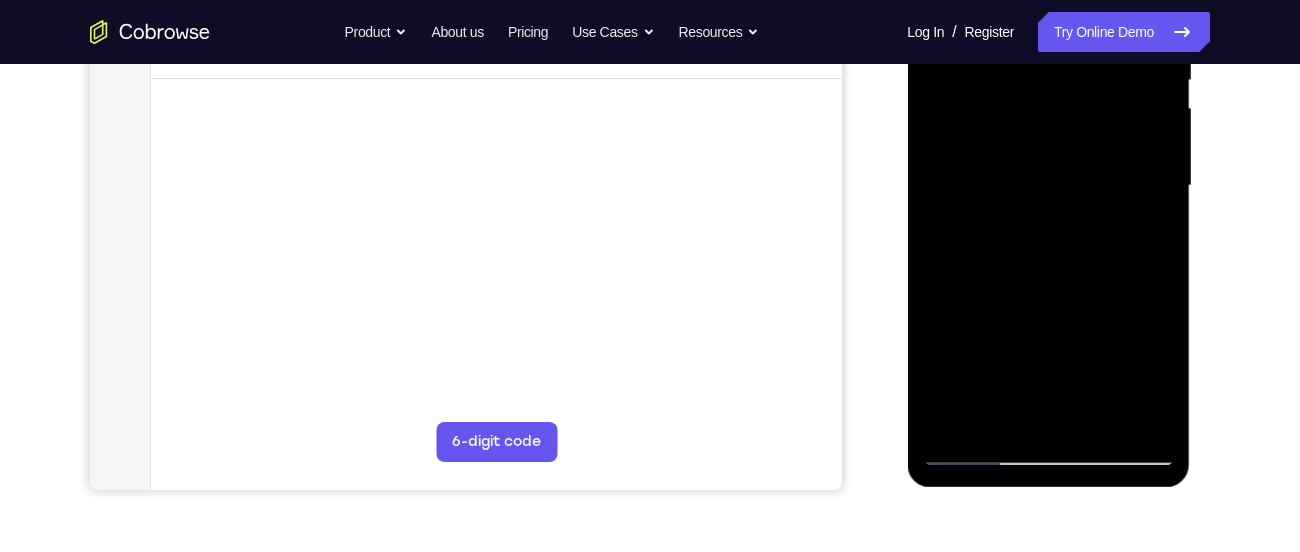 drag, startPoint x: 1127, startPoint y: 358, endPoint x: 1083, endPoint y: 243, distance: 123.13001 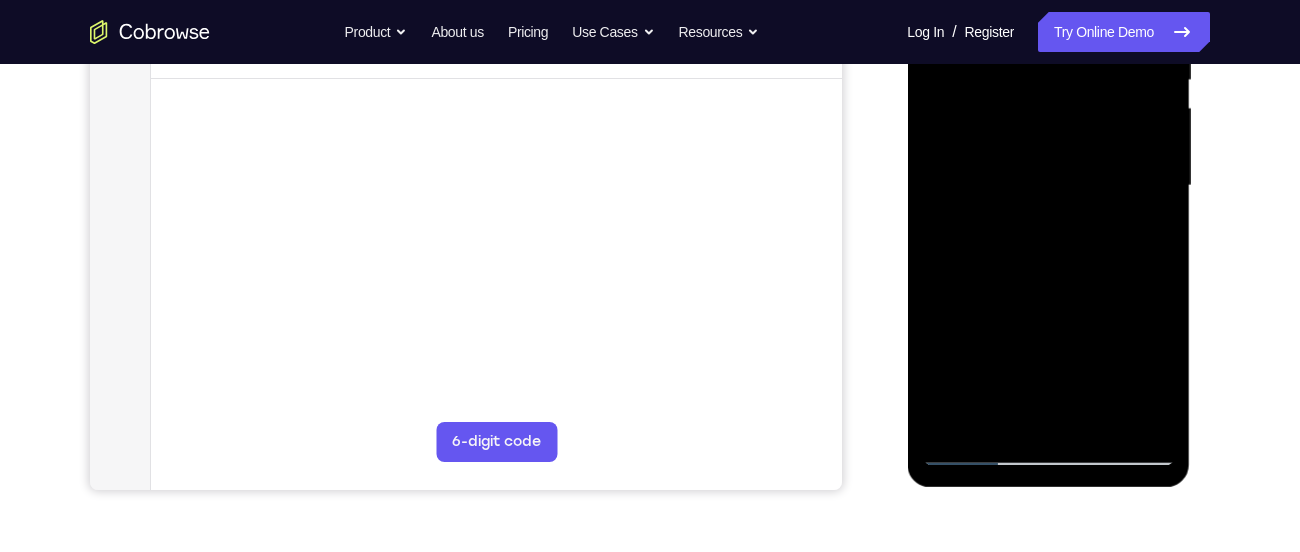 drag, startPoint x: 1105, startPoint y: 310, endPoint x: 1059, endPoint y: 188, distance: 130.38405 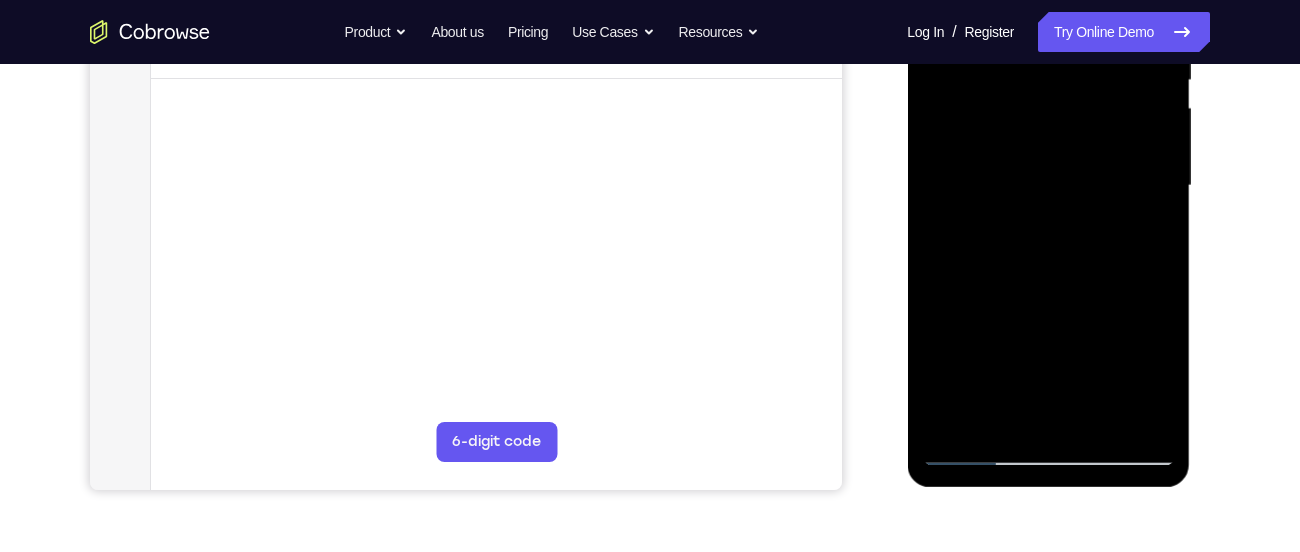 drag, startPoint x: 1117, startPoint y: 337, endPoint x: 1094, endPoint y: 265, distance: 75.58439 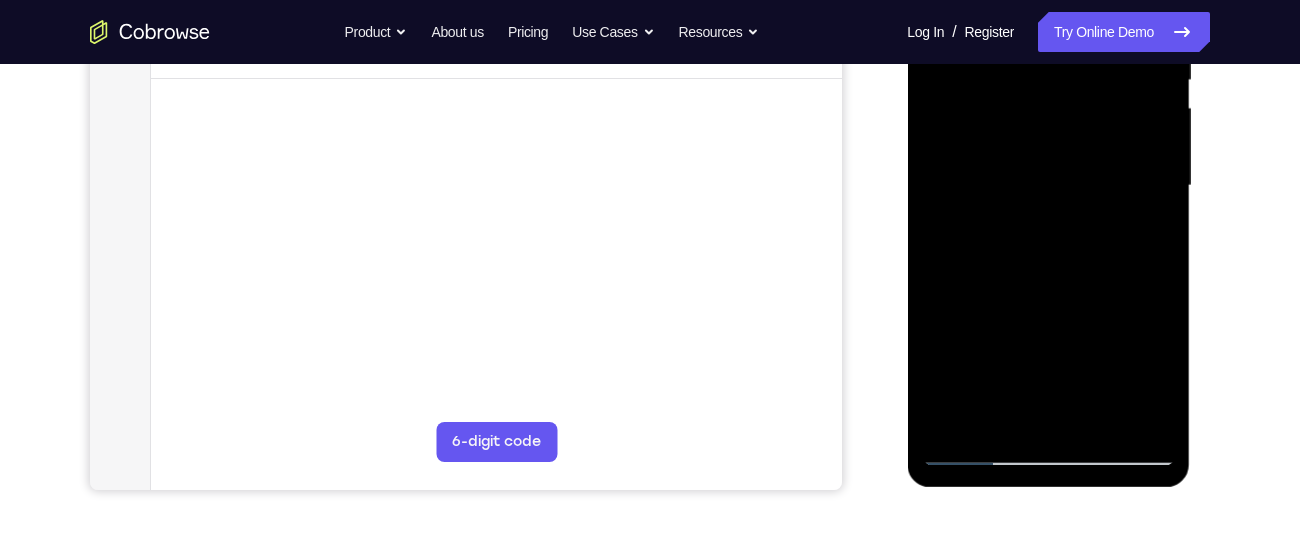 drag, startPoint x: 1108, startPoint y: 303, endPoint x: 1061, endPoint y: 176, distance: 135.41788 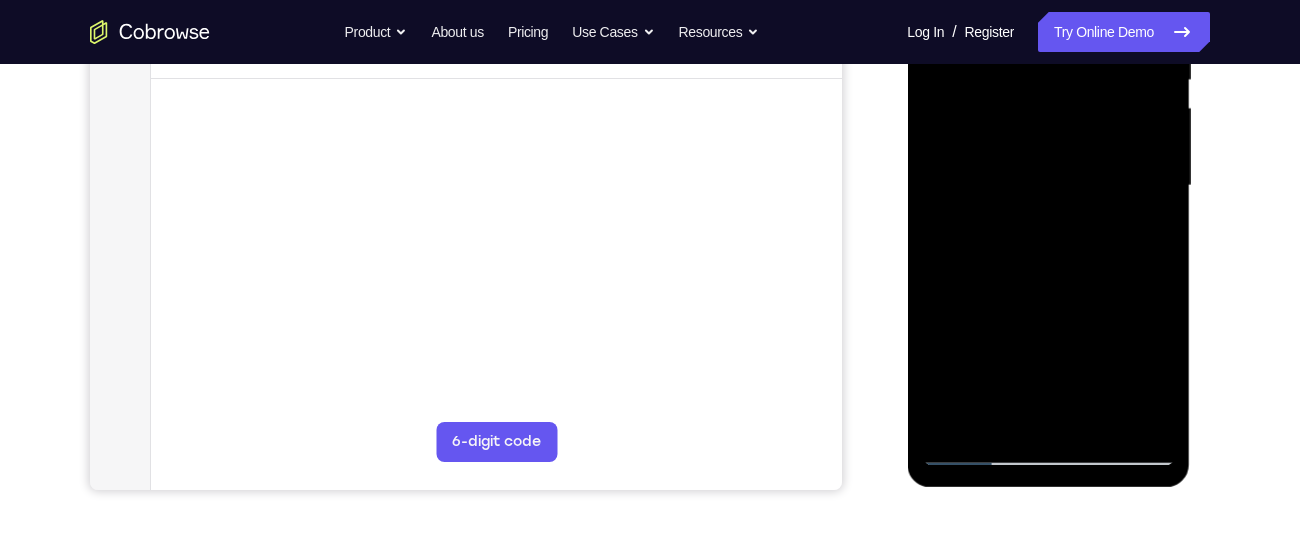 drag, startPoint x: 1108, startPoint y: 347, endPoint x: 1090, endPoint y: 282, distance: 67.44627 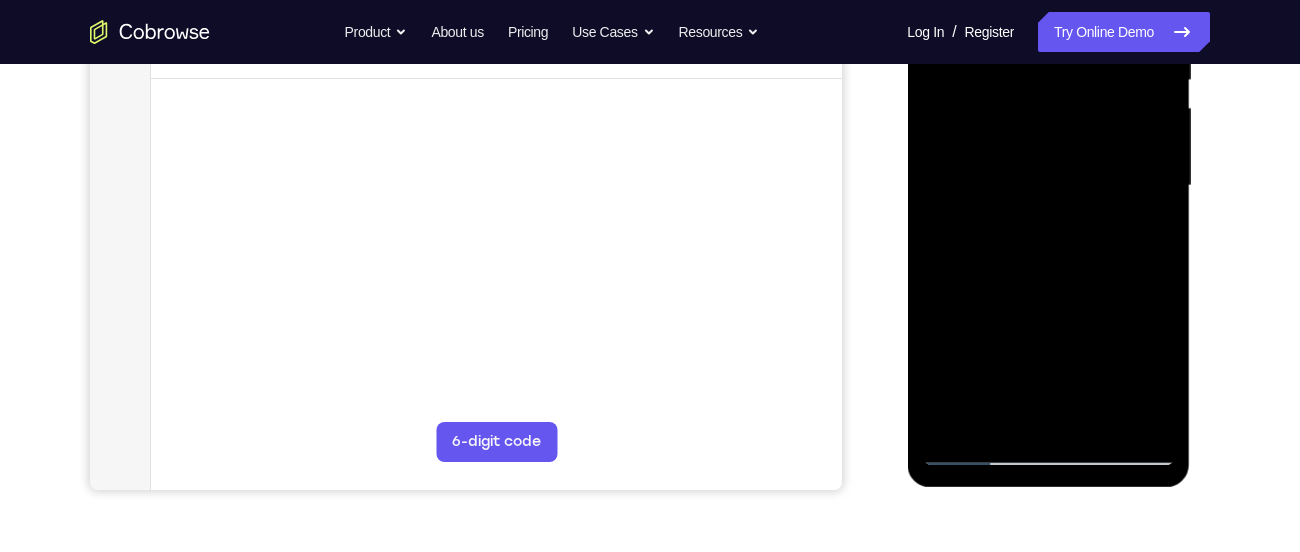 drag, startPoint x: 1099, startPoint y: 321, endPoint x: 1049, endPoint y: 194, distance: 136.4881 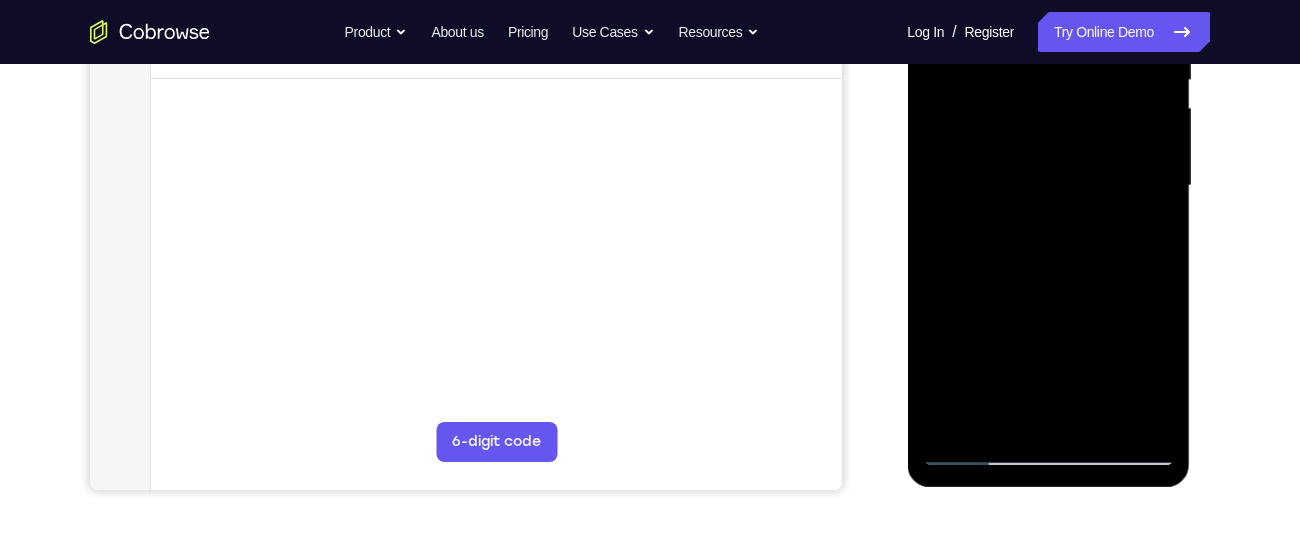 drag, startPoint x: 1113, startPoint y: 356, endPoint x: 1086, endPoint y: 281, distance: 79.71198 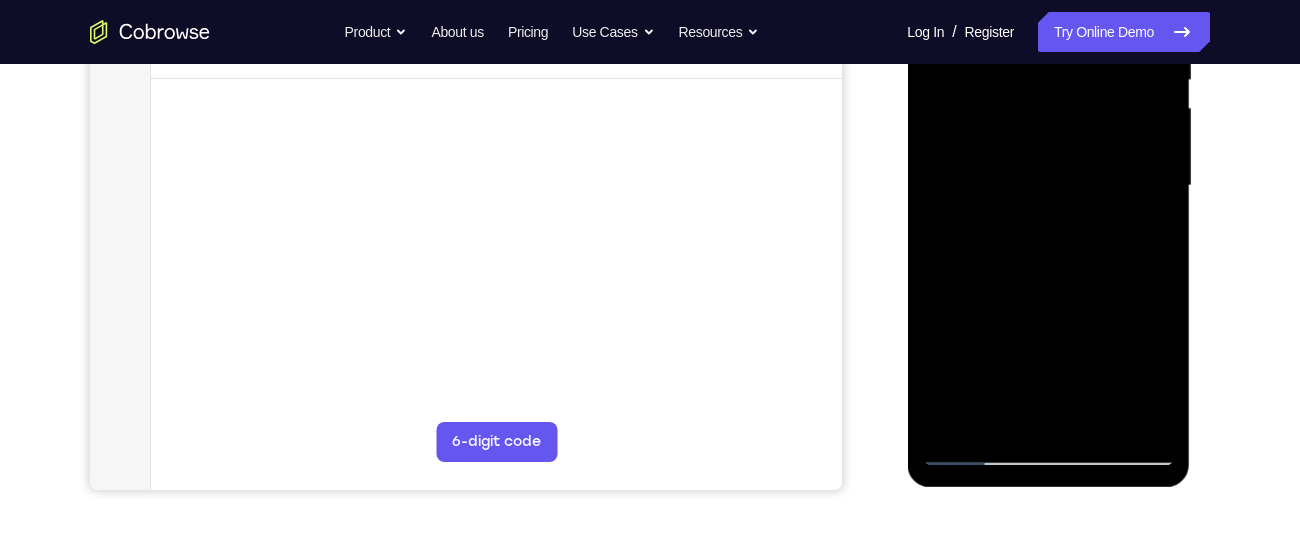 drag, startPoint x: 1103, startPoint y: 379, endPoint x: 1062, endPoint y: 242, distance: 143.0035 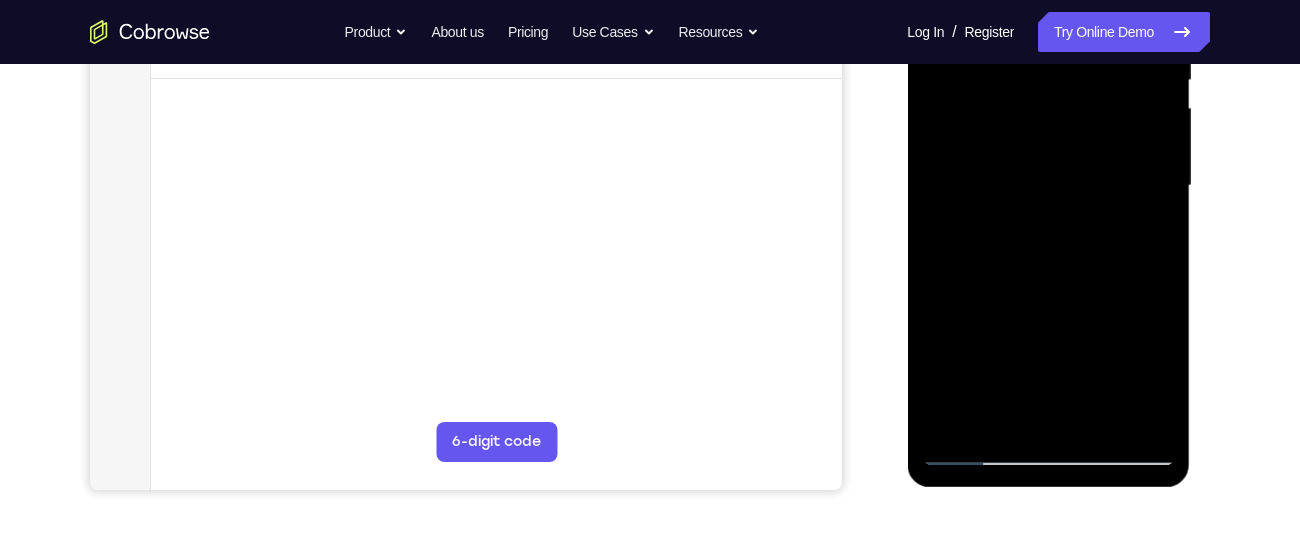 drag, startPoint x: 1117, startPoint y: 353, endPoint x: 1069, endPoint y: 209, distance: 151.78932 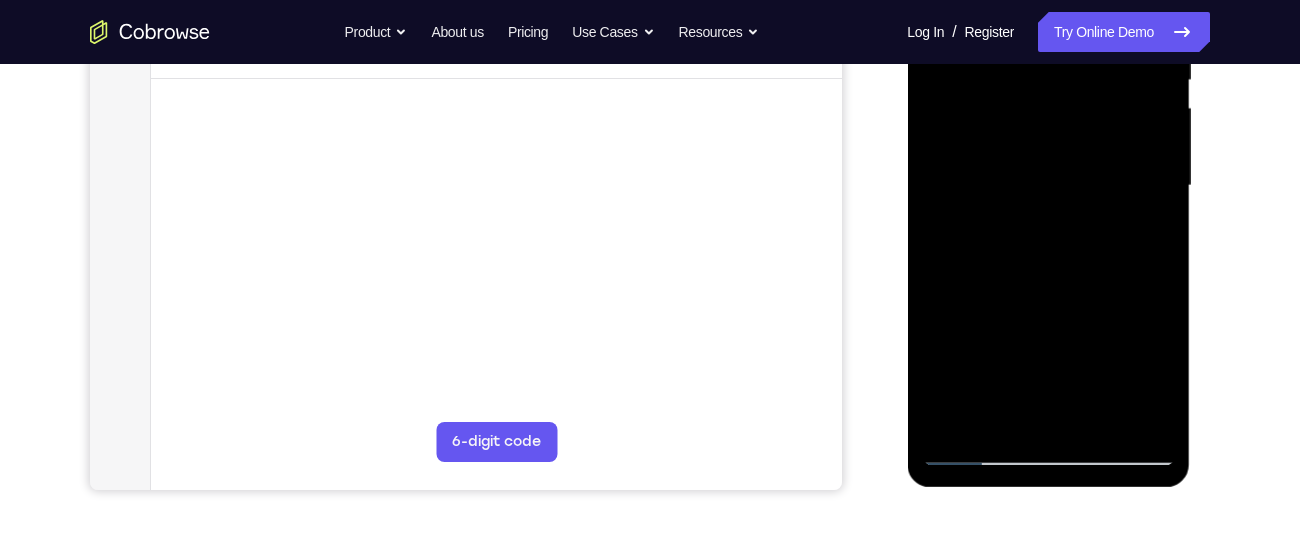 drag, startPoint x: 1117, startPoint y: 361, endPoint x: 1036, endPoint y: 192, distance: 187.40865 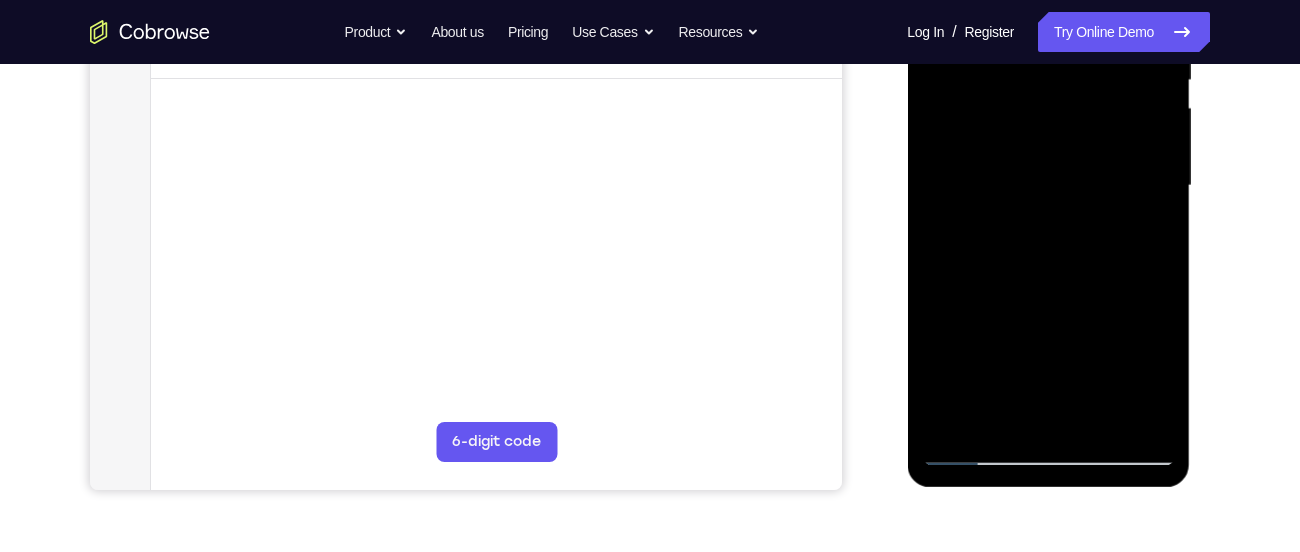 drag, startPoint x: 1103, startPoint y: 358, endPoint x: 1054, endPoint y: 246, distance: 122.24974 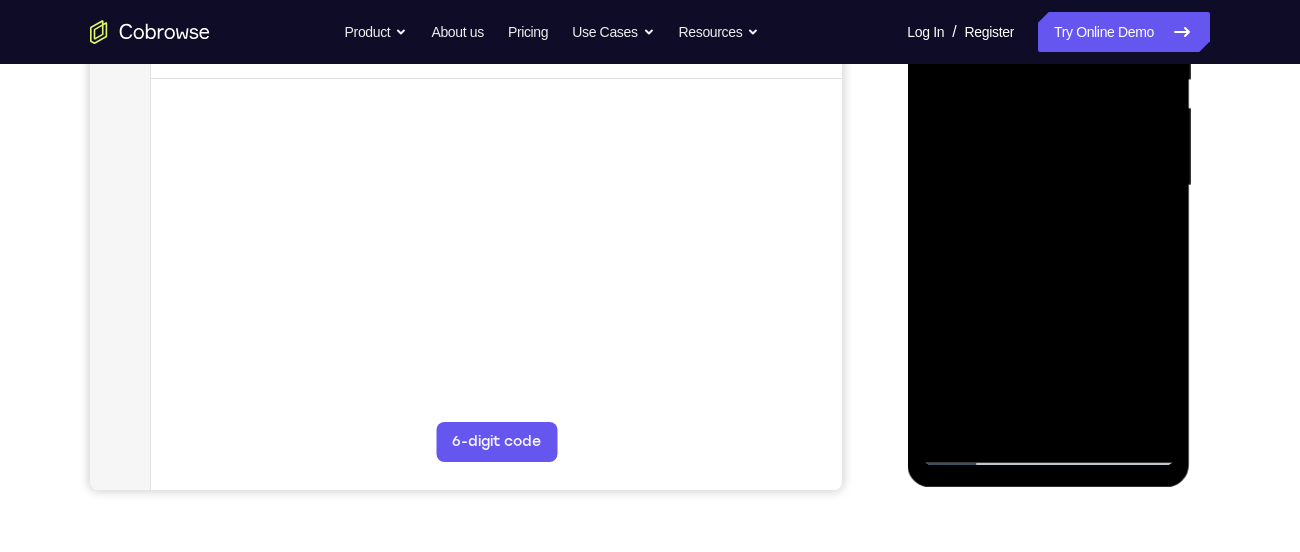 drag, startPoint x: 1097, startPoint y: 338, endPoint x: 1007, endPoint y: 179, distance: 182.70468 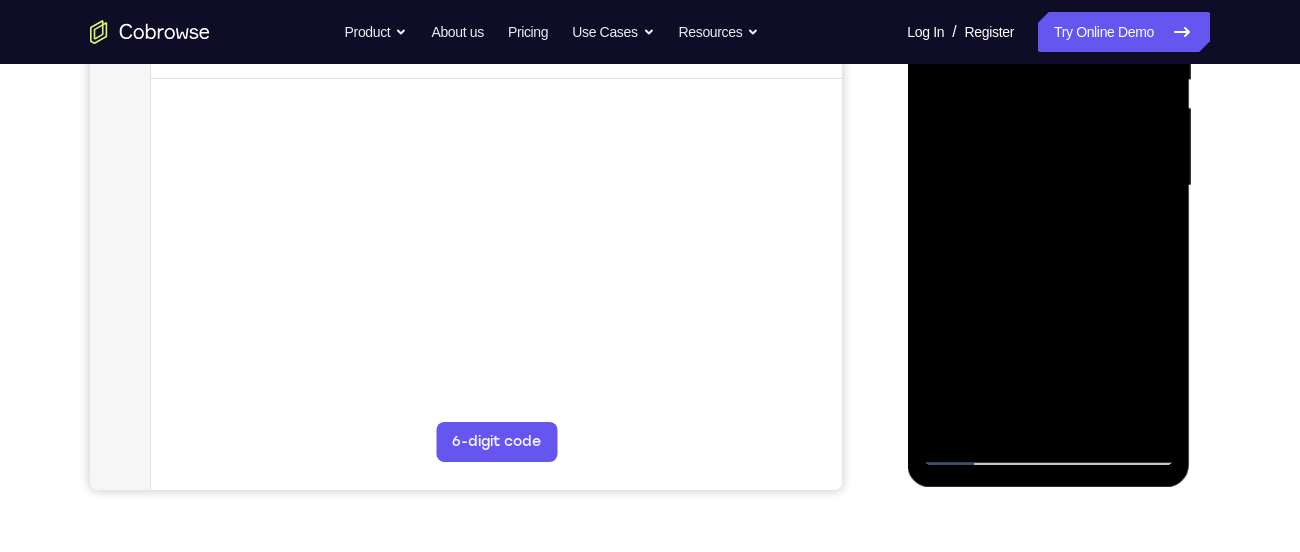 drag, startPoint x: 1104, startPoint y: 355, endPoint x: 1082, endPoint y: 292, distance: 66.730804 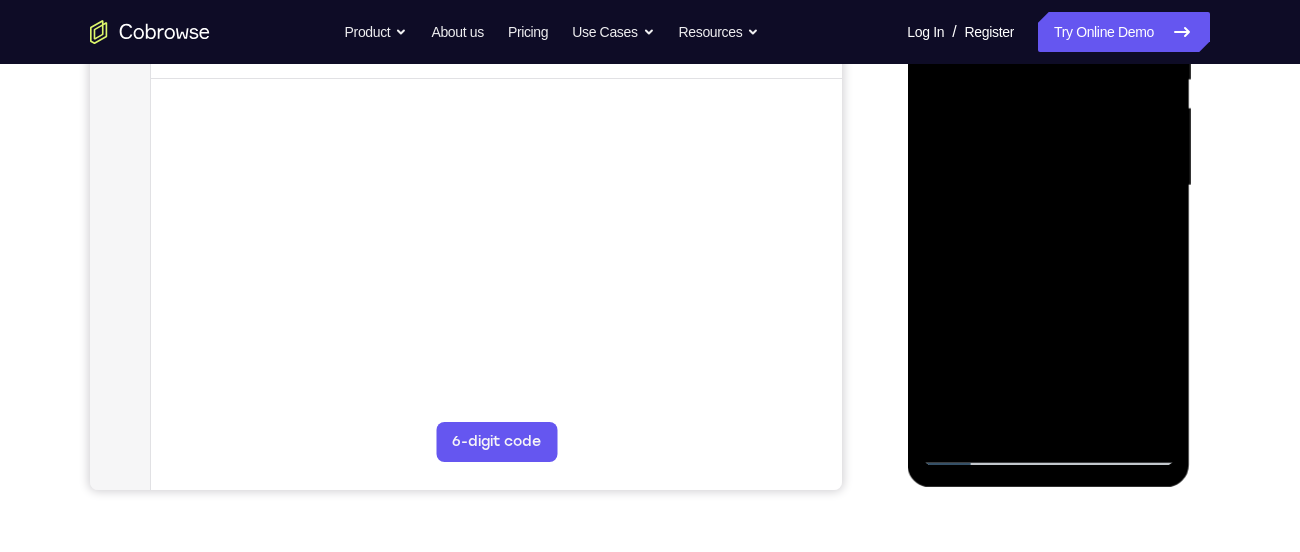 drag, startPoint x: 1130, startPoint y: 389, endPoint x: 1058, endPoint y: 246, distance: 160.10309 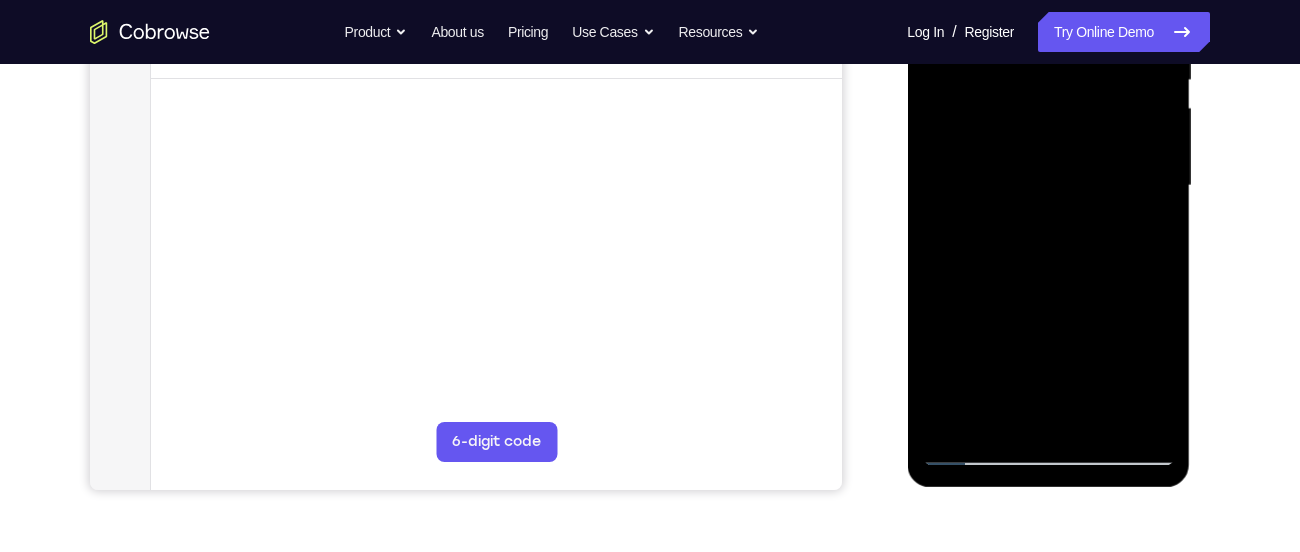 drag, startPoint x: 1127, startPoint y: 328, endPoint x: 1072, endPoint y: 201, distance: 138.39798 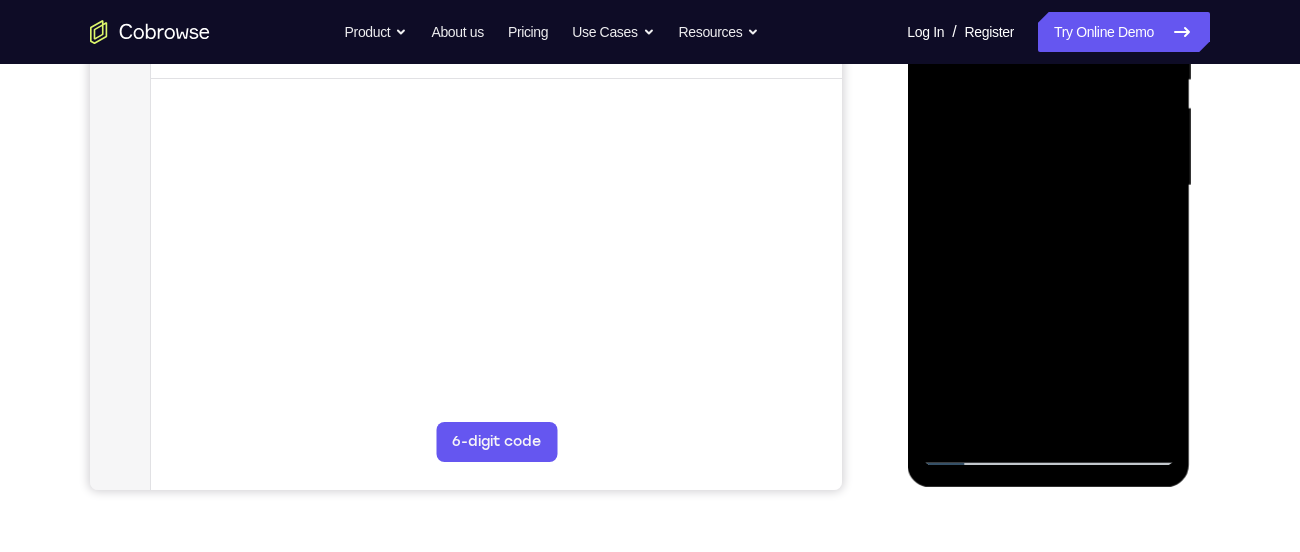 drag, startPoint x: 1107, startPoint y: 364, endPoint x: 1090, endPoint y: 267, distance: 98.478424 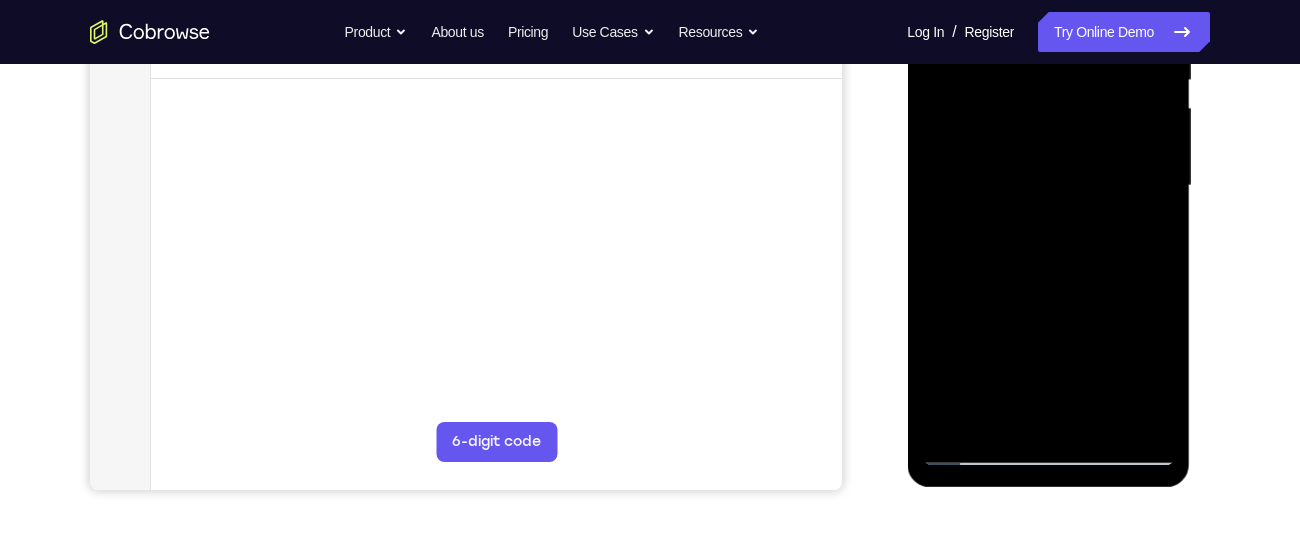 drag, startPoint x: 1097, startPoint y: 320, endPoint x: 1046, endPoint y: 179, distance: 149.93999 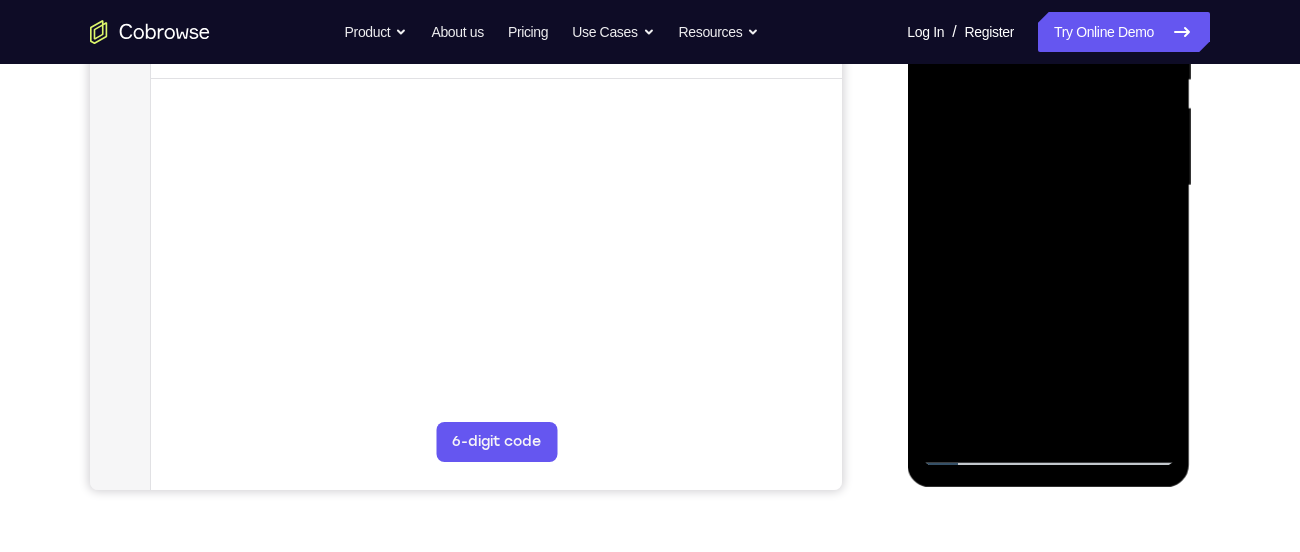 drag, startPoint x: 1103, startPoint y: 351, endPoint x: 1064, endPoint y: 234, distance: 123.32883 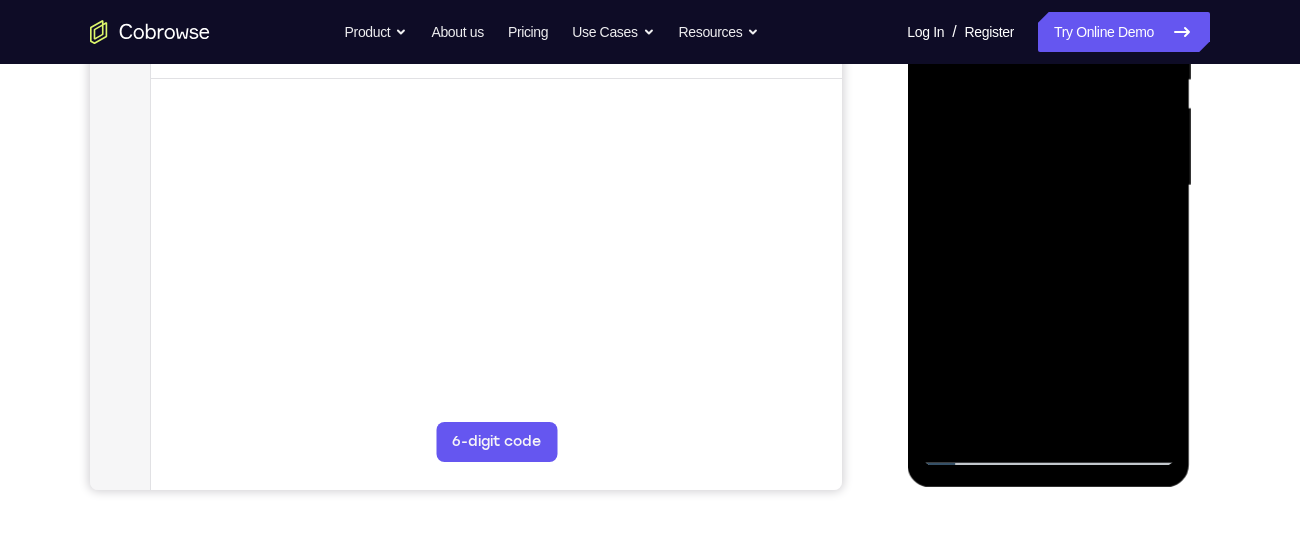 drag, startPoint x: 1093, startPoint y: 386, endPoint x: 1050, endPoint y: 255, distance: 137.87675 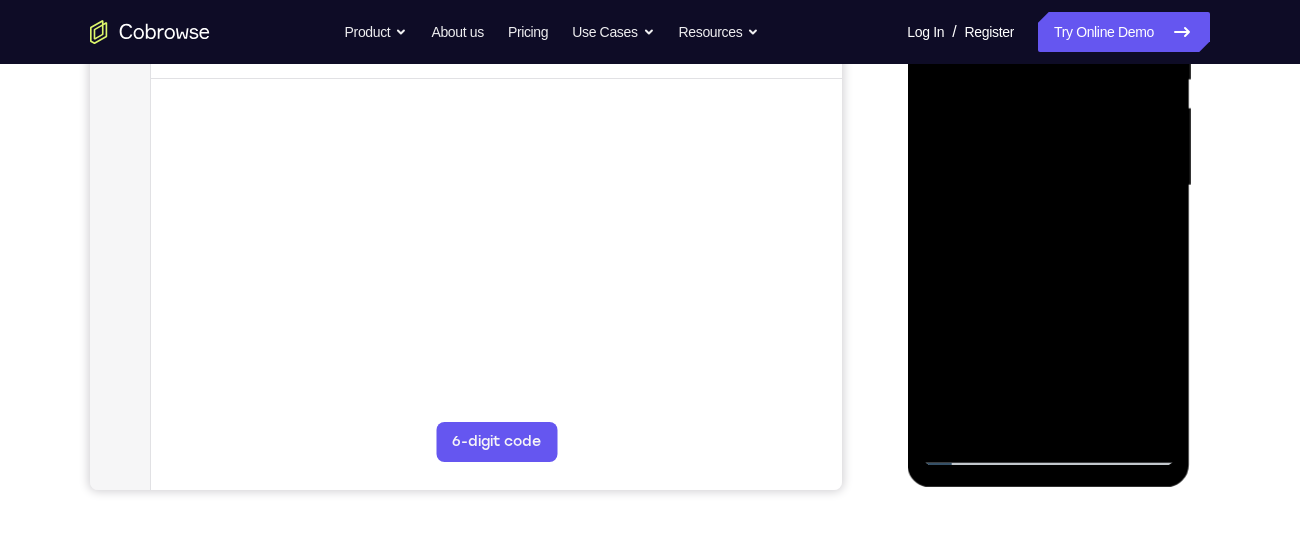drag, startPoint x: 1103, startPoint y: 338, endPoint x: 1070, endPoint y: 231, distance: 111.97321 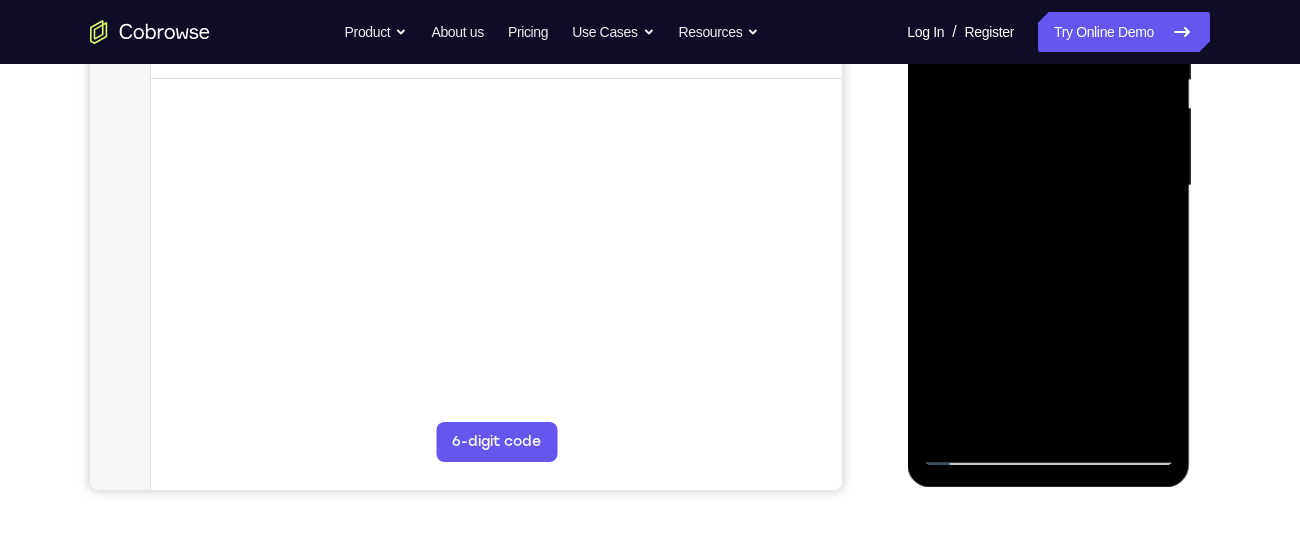 drag, startPoint x: 1114, startPoint y: 359, endPoint x: 1080, endPoint y: 236, distance: 127.61269 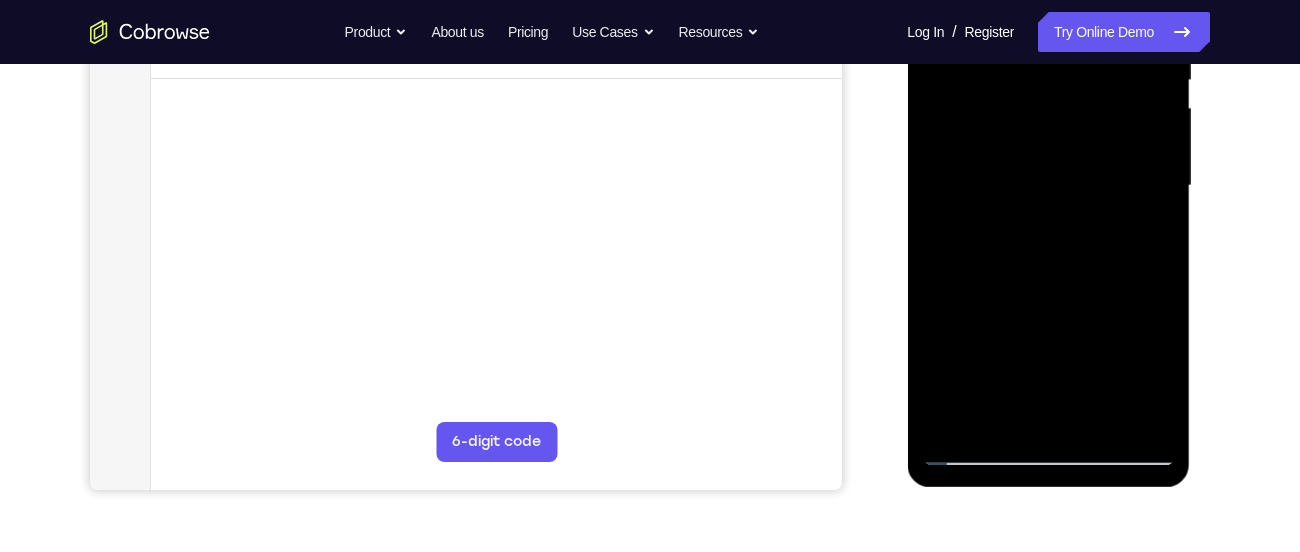 drag, startPoint x: 1100, startPoint y: 303, endPoint x: 1052, endPoint y: 197, distance: 116.3615 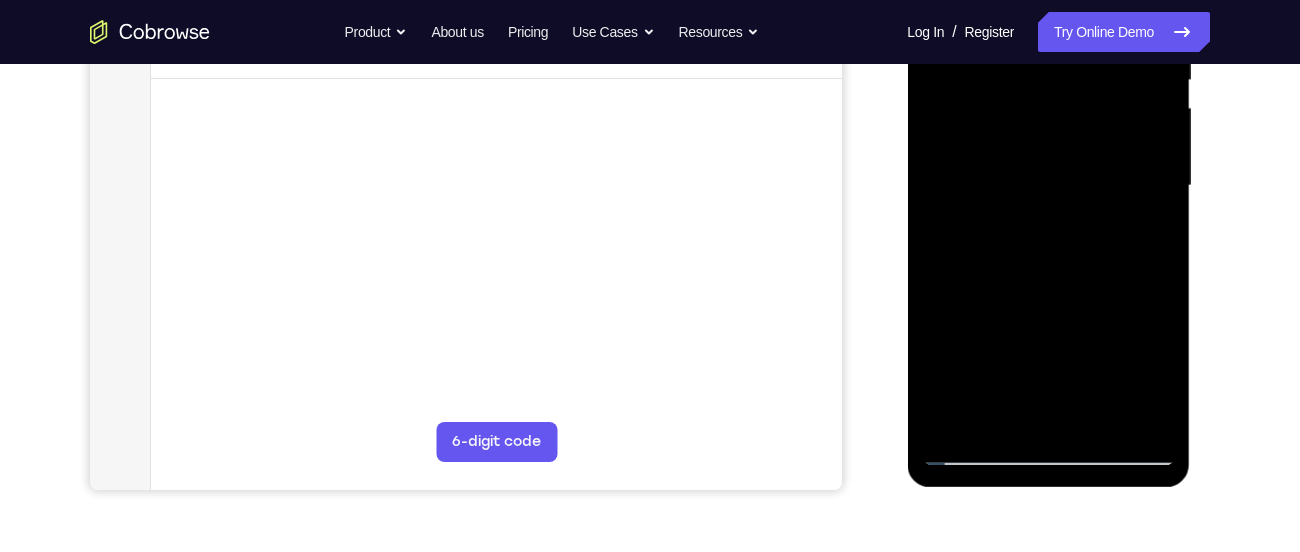 drag, startPoint x: 1111, startPoint y: 353, endPoint x: 1069, endPoint y: 232, distance: 128.082 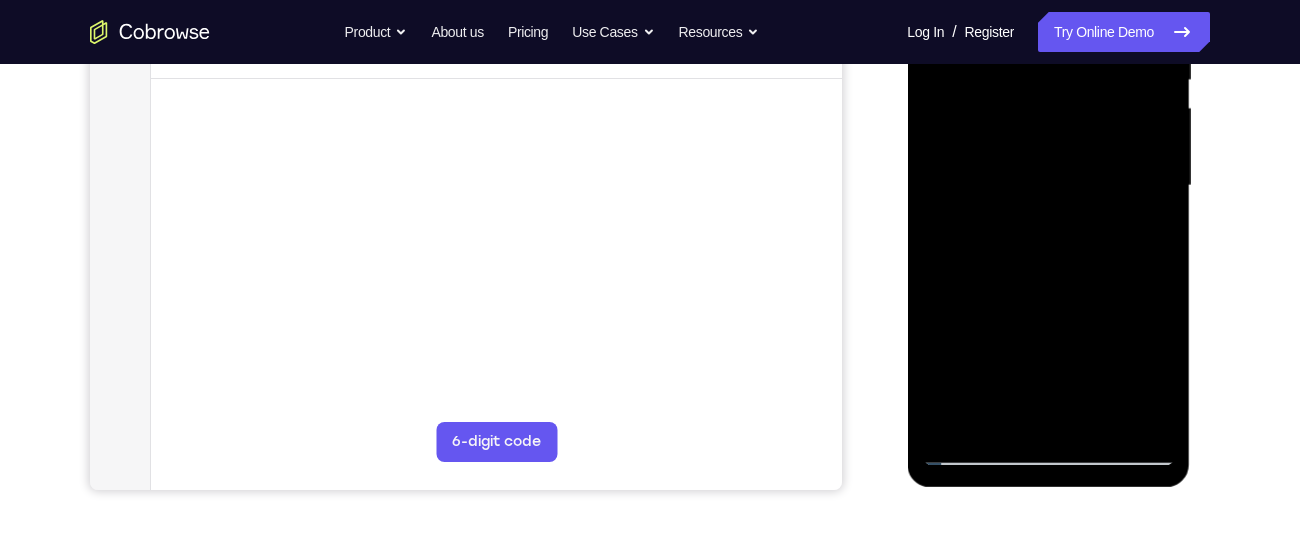 drag, startPoint x: 1129, startPoint y: 388, endPoint x: 1062, endPoint y: 236, distance: 166.1114 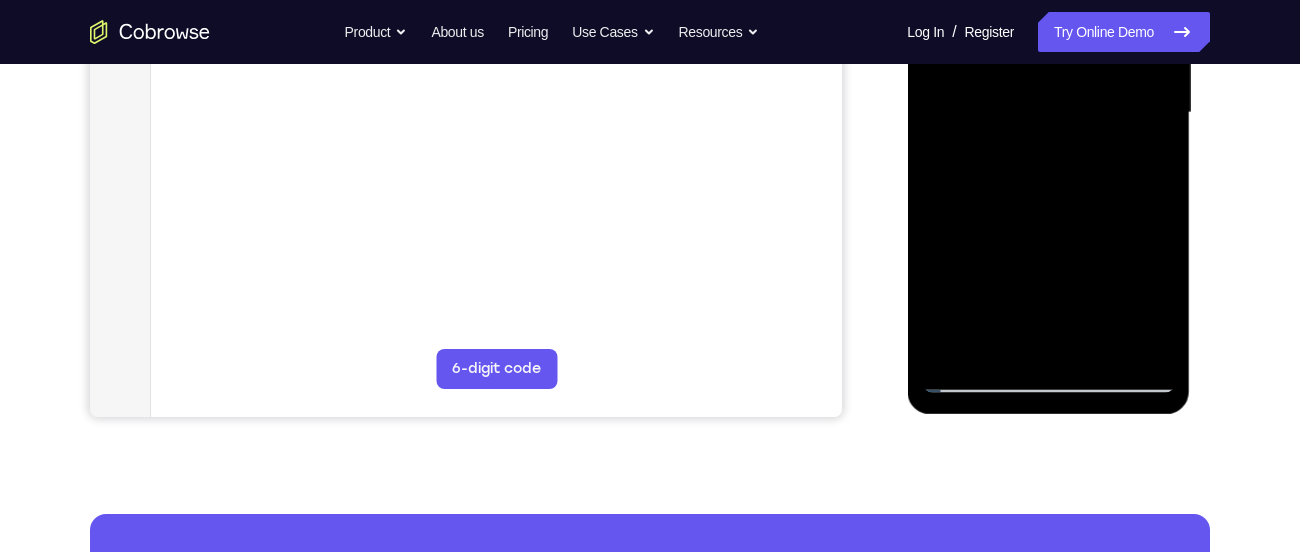scroll, scrollTop: 517, scrollLeft: 0, axis: vertical 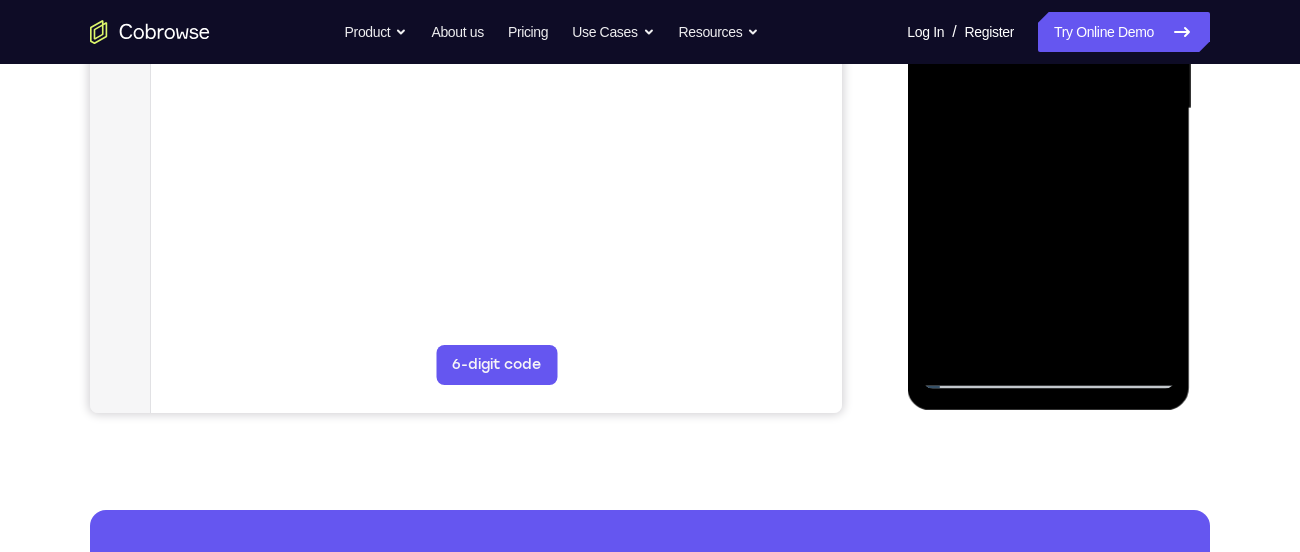 drag, startPoint x: 1062, startPoint y: 159, endPoint x: 1054, endPoint y: 218, distance: 59.5399 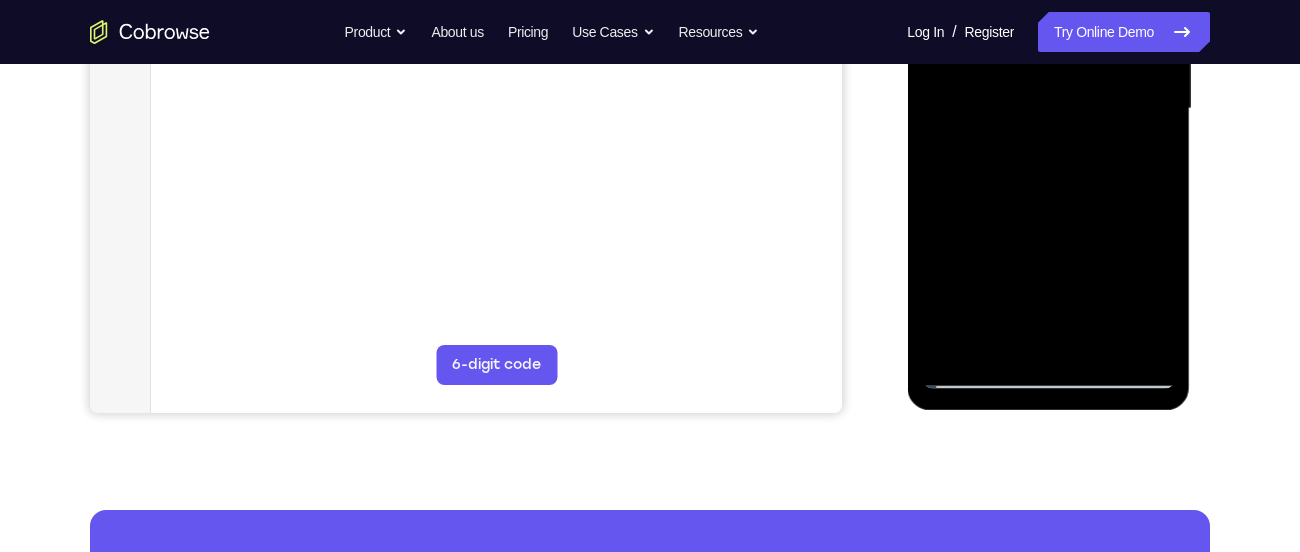 drag, startPoint x: 1088, startPoint y: 323, endPoint x: 1052, endPoint y: 230, distance: 99.724625 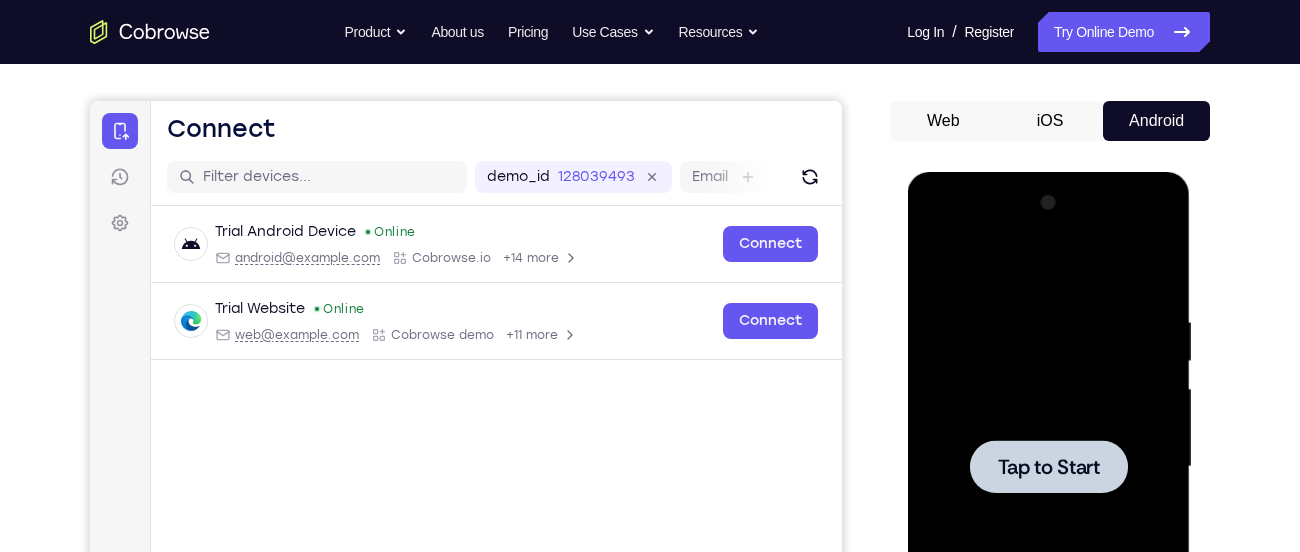 scroll, scrollTop: 158, scrollLeft: 0, axis: vertical 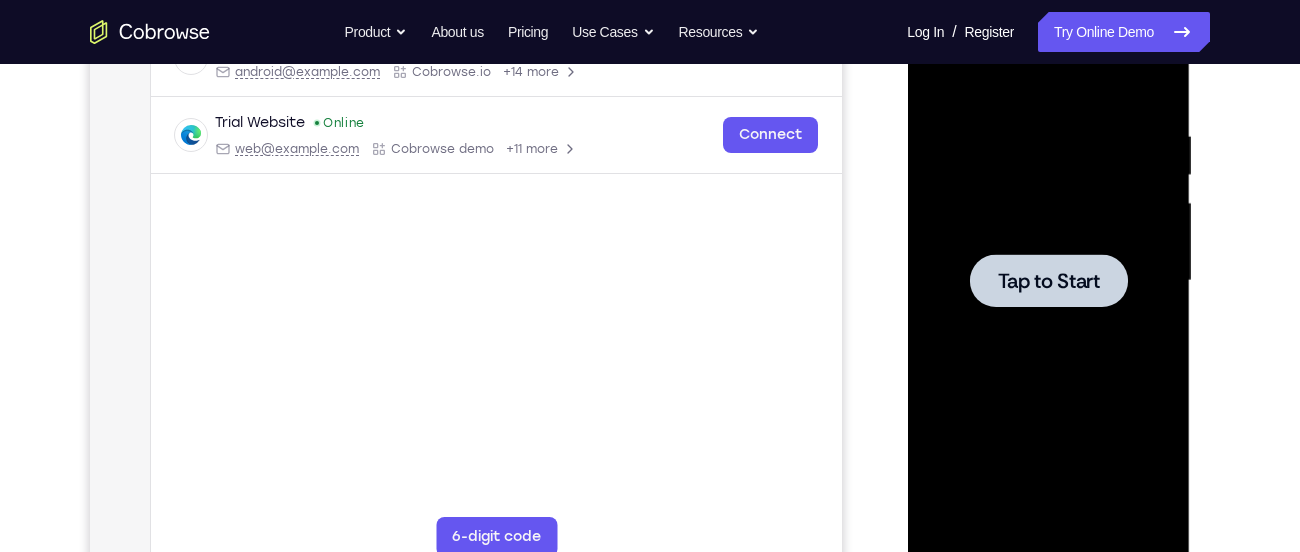 click on "Tap to Start" at bounding box center (1048, 281) 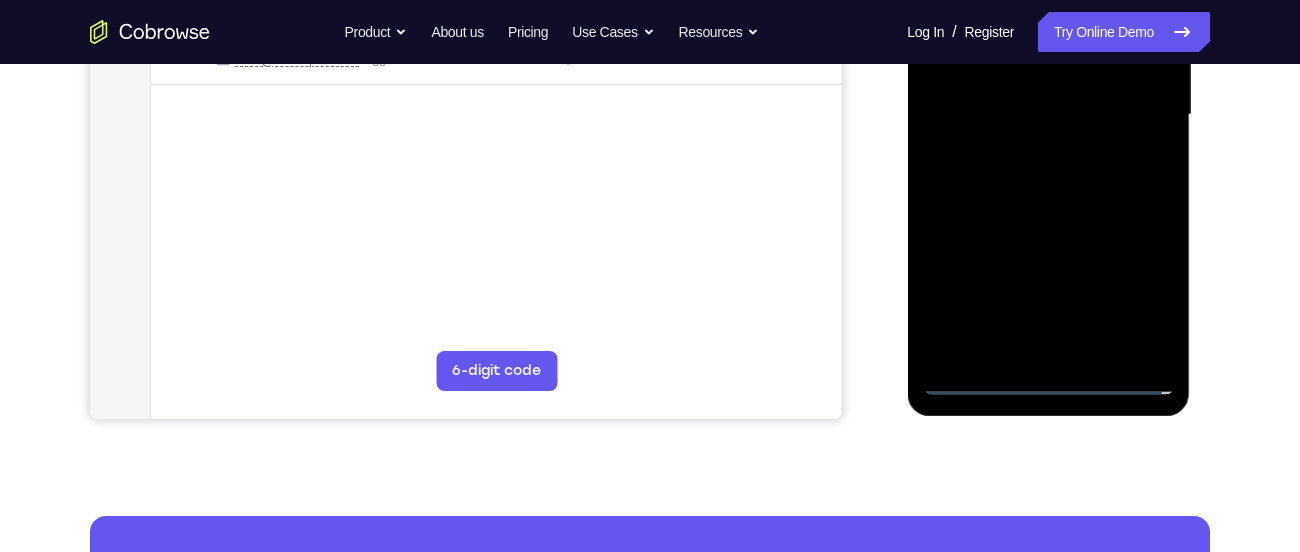 scroll, scrollTop: 513, scrollLeft: 0, axis: vertical 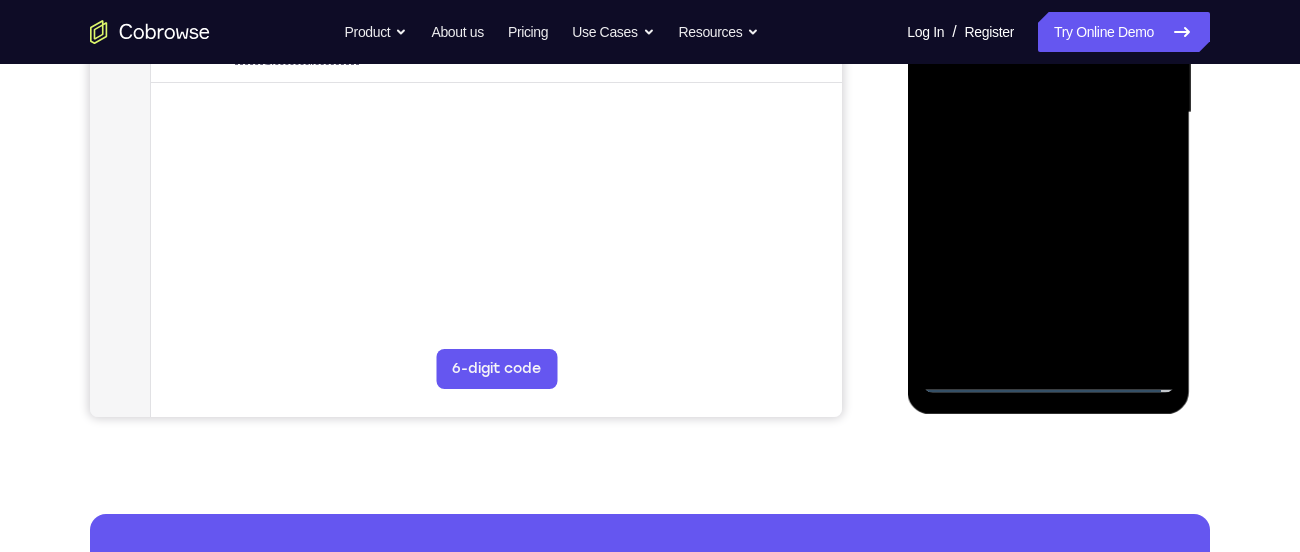 click at bounding box center [1048, 113] 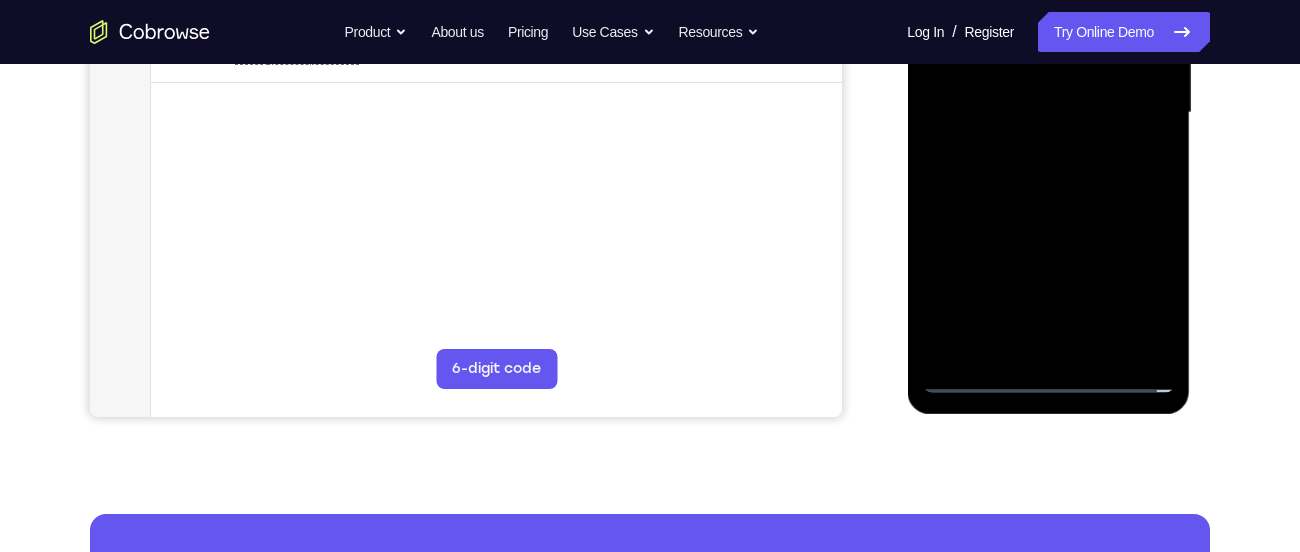 click at bounding box center (1048, 113) 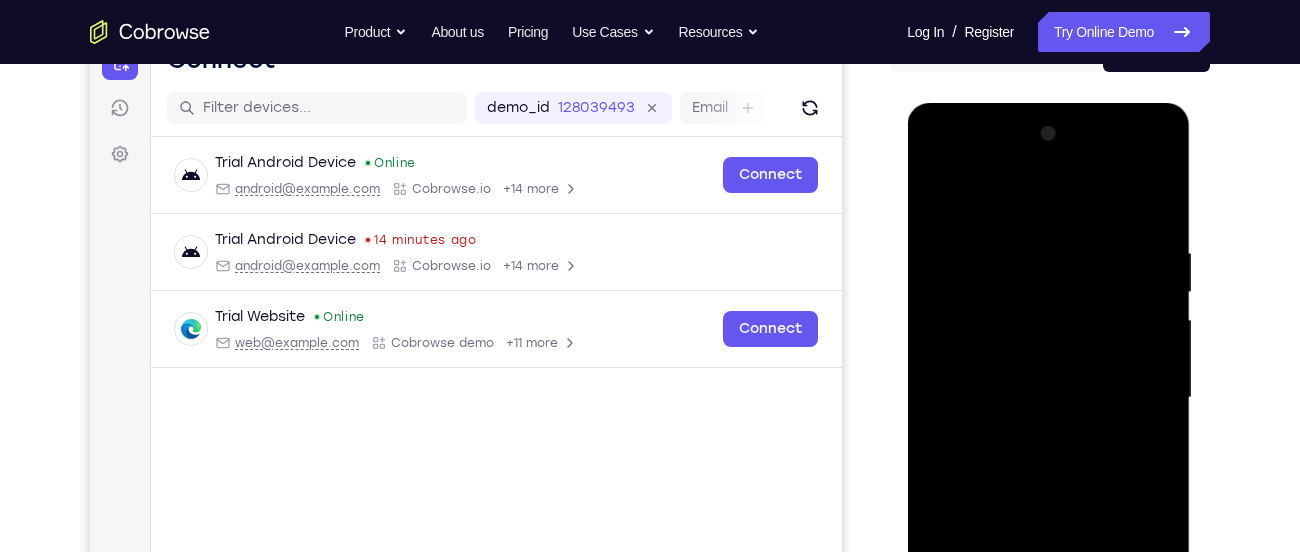 scroll, scrollTop: 227, scrollLeft: 0, axis: vertical 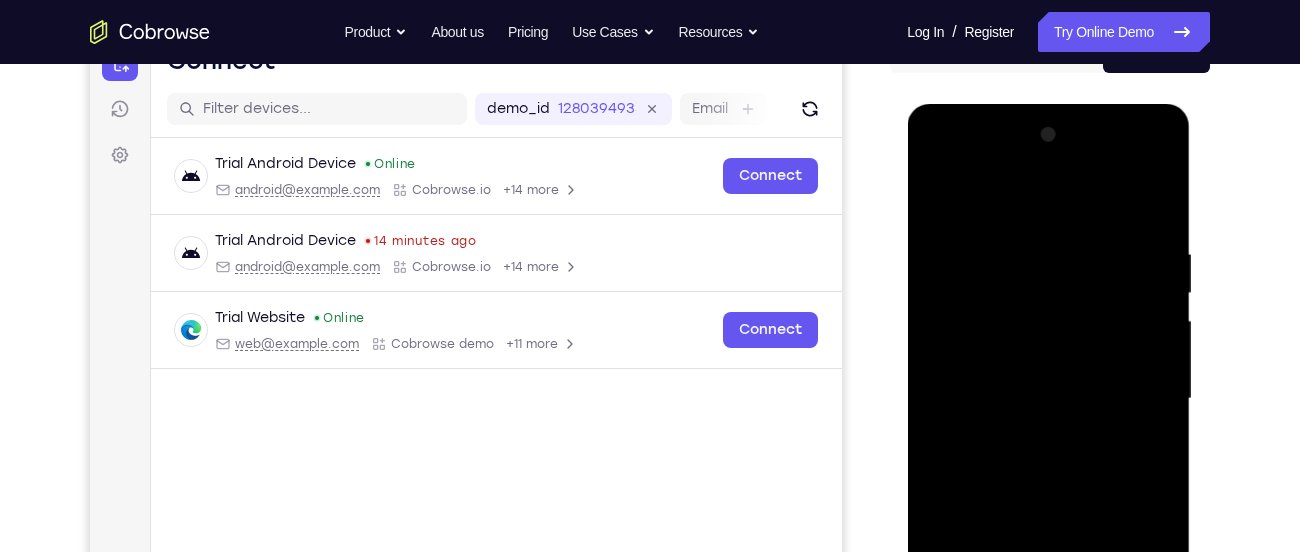 click at bounding box center [1048, 399] 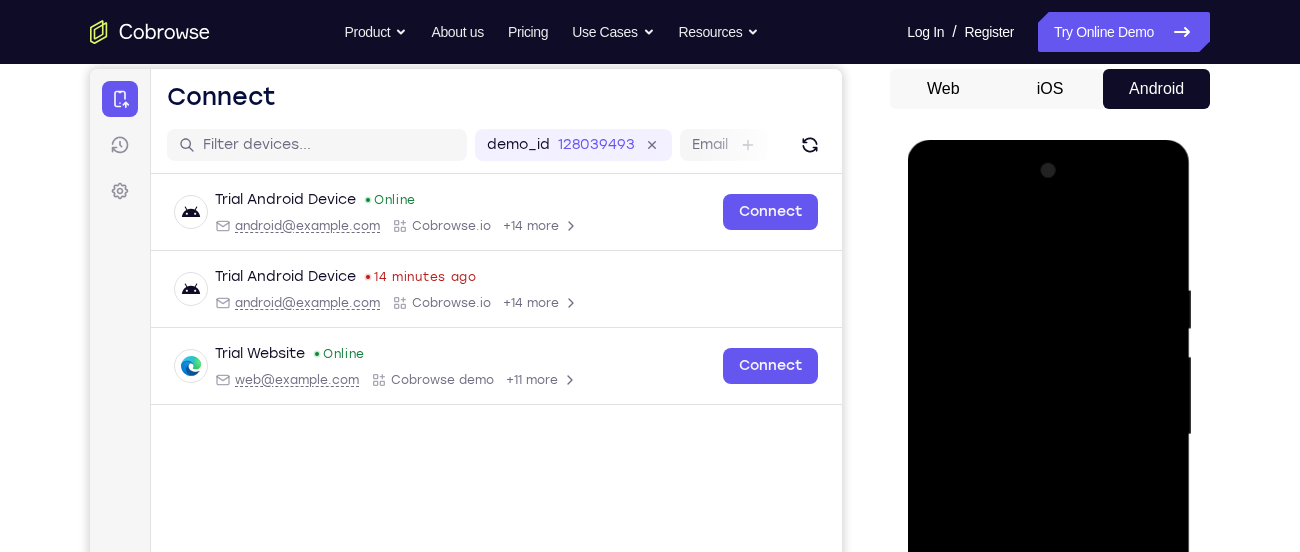 click at bounding box center [1048, 435] 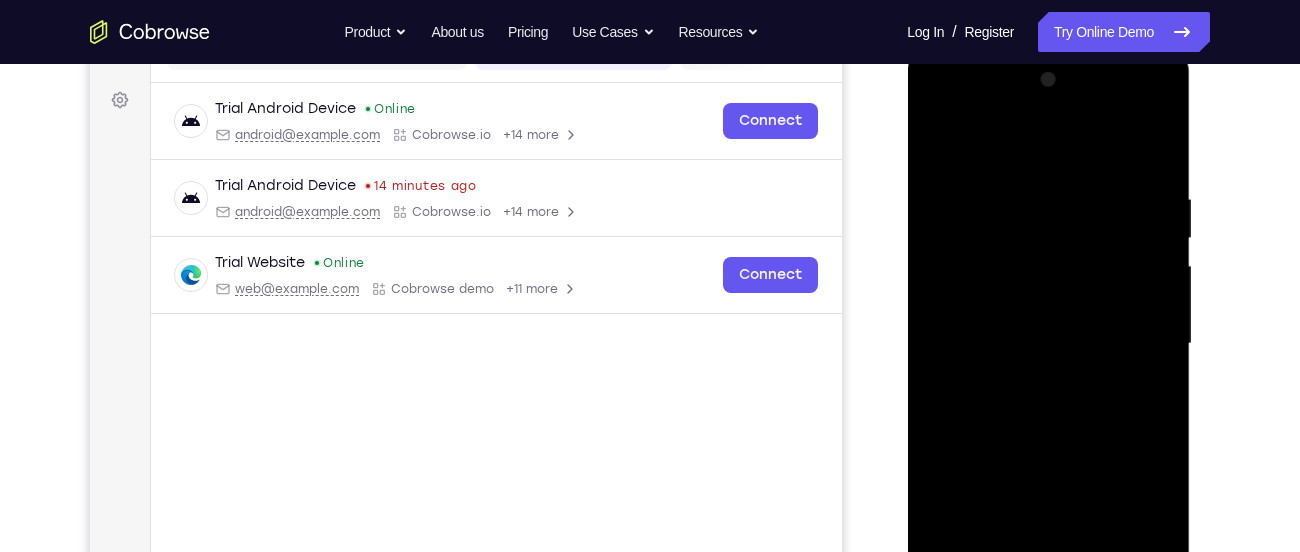 scroll, scrollTop: 284, scrollLeft: 0, axis: vertical 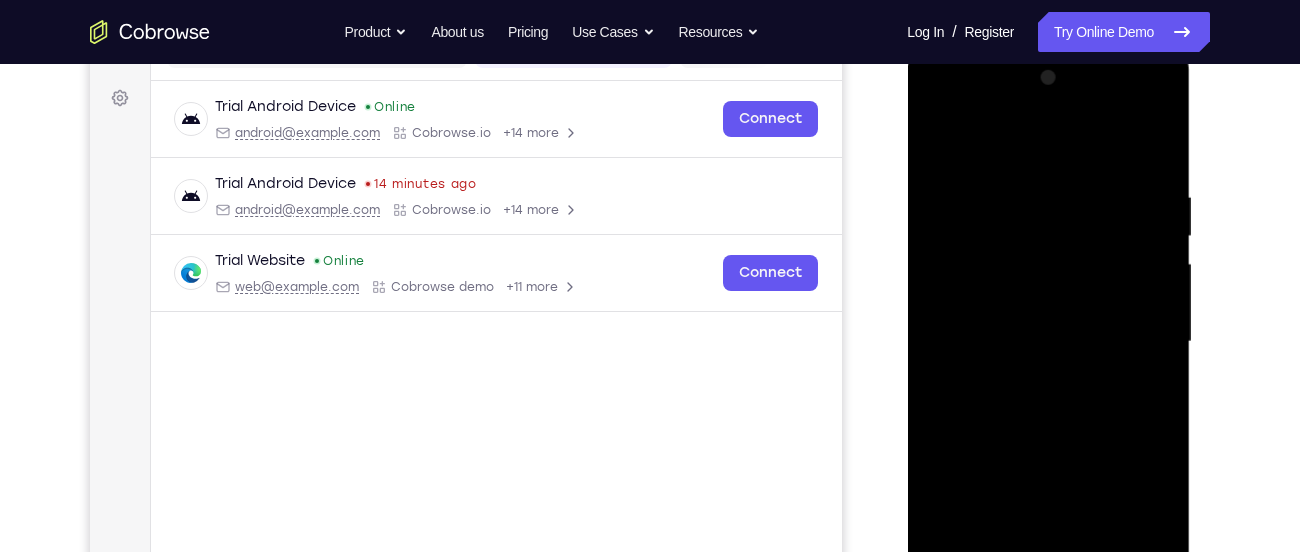 click at bounding box center [1048, 342] 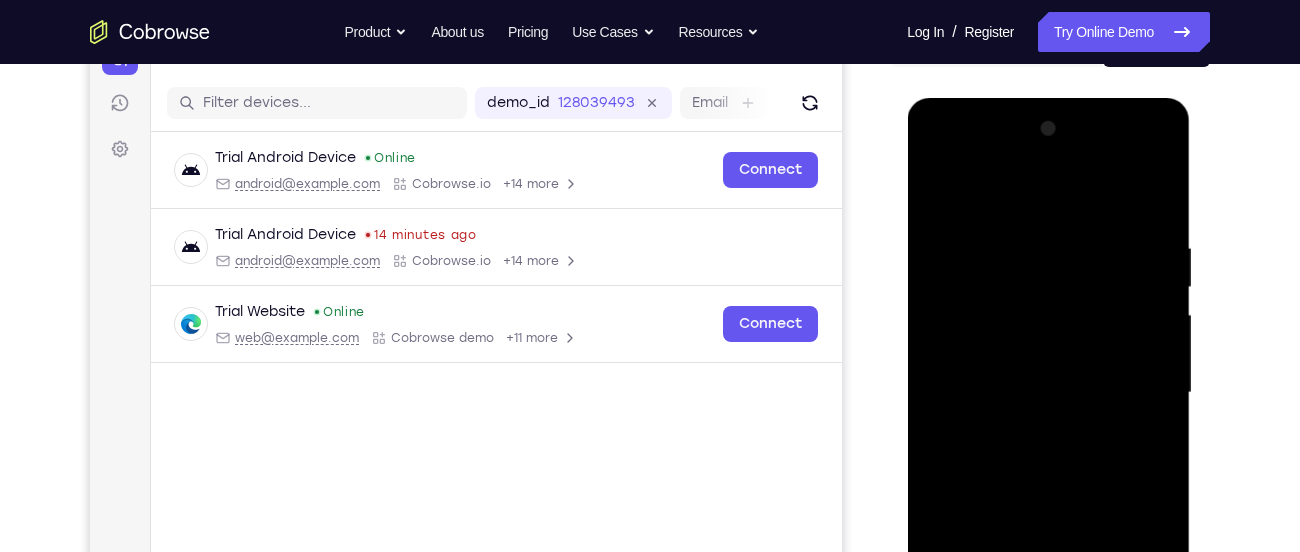 scroll, scrollTop: 208, scrollLeft: 0, axis: vertical 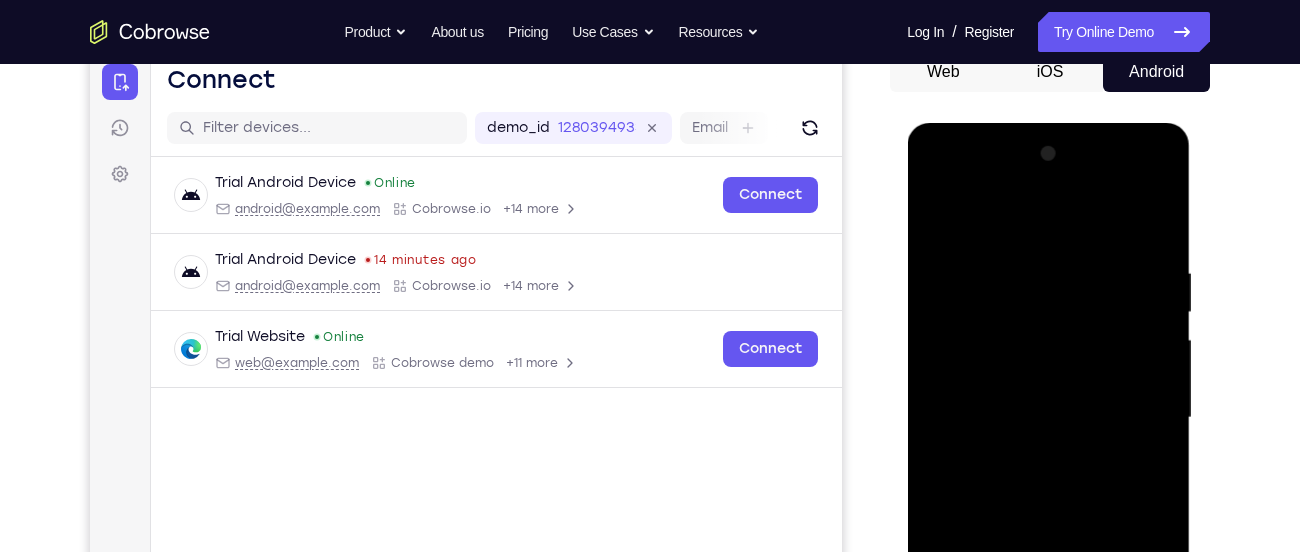 click at bounding box center (1048, 418) 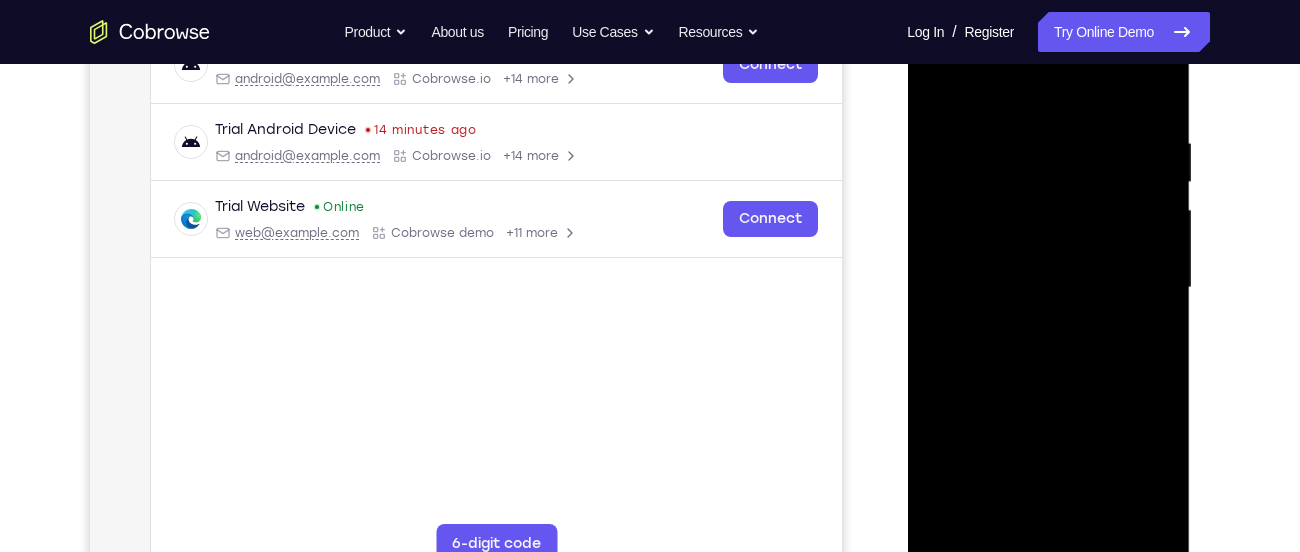 scroll, scrollTop: 370, scrollLeft: 0, axis: vertical 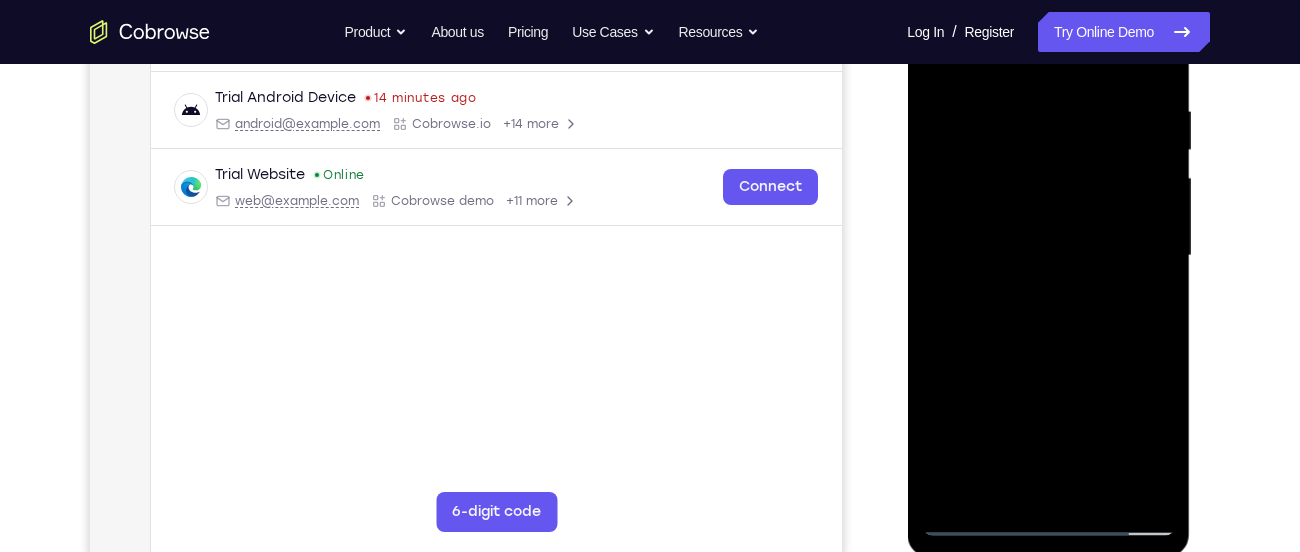 click at bounding box center [1048, 256] 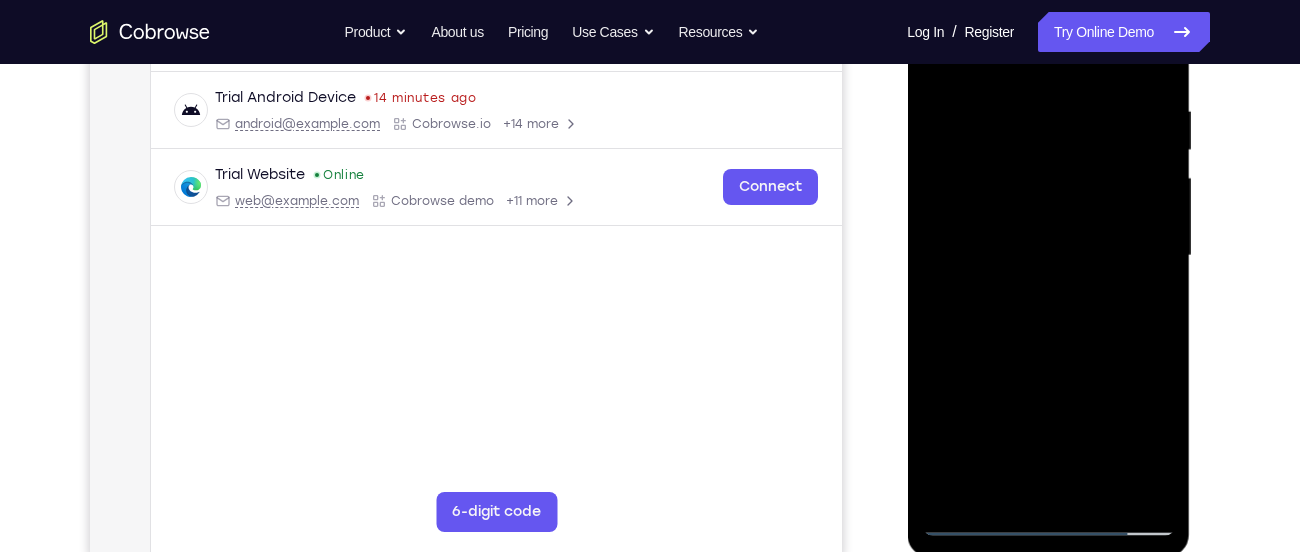 drag, startPoint x: 1083, startPoint y: 313, endPoint x: 1079, endPoint y: 241, distance: 72.11102 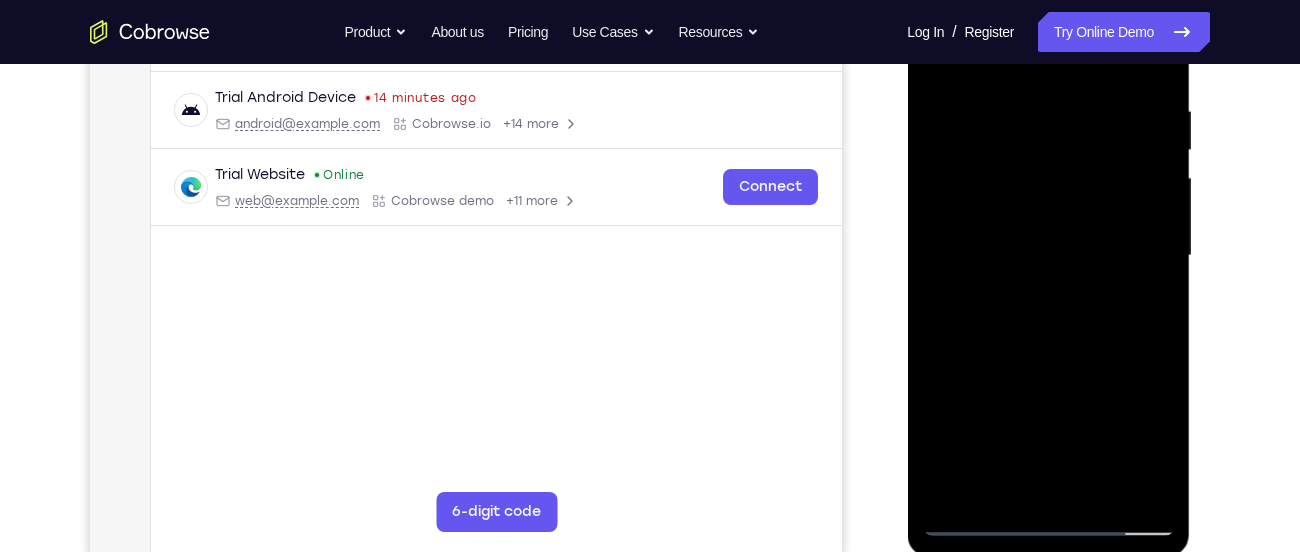 drag, startPoint x: 1080, startPoint y: 363, endPoint x: 1075, endPoint y: 207, distance: 156.08011 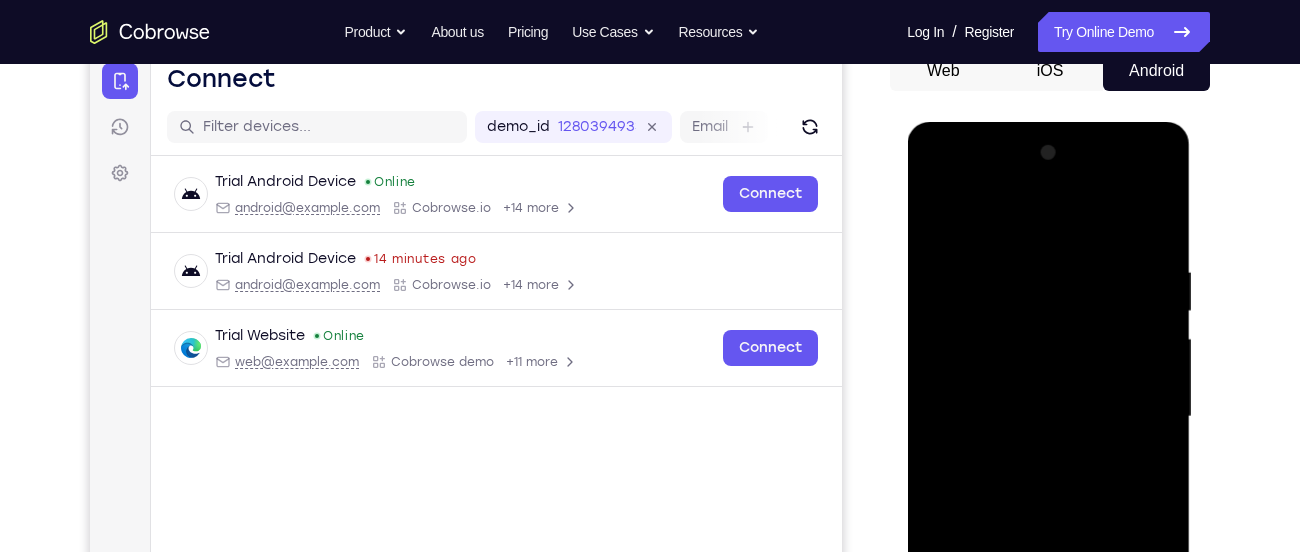 scroll, scrollTop: 214, scrollLeft: 0, axis: vertical 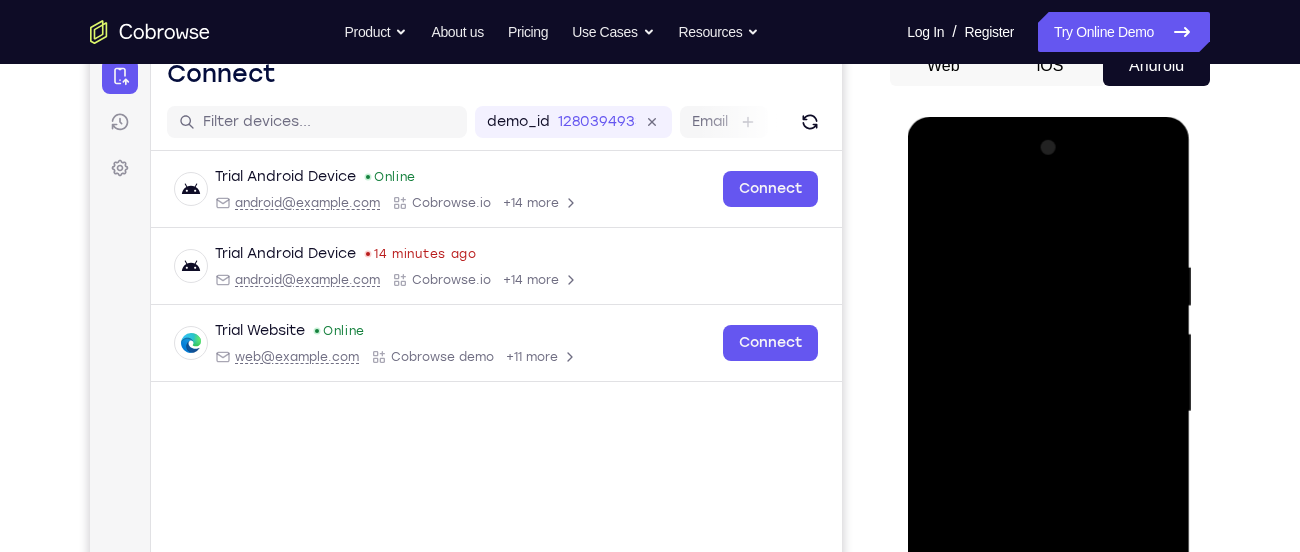 click at bounding box center (1048, 412) 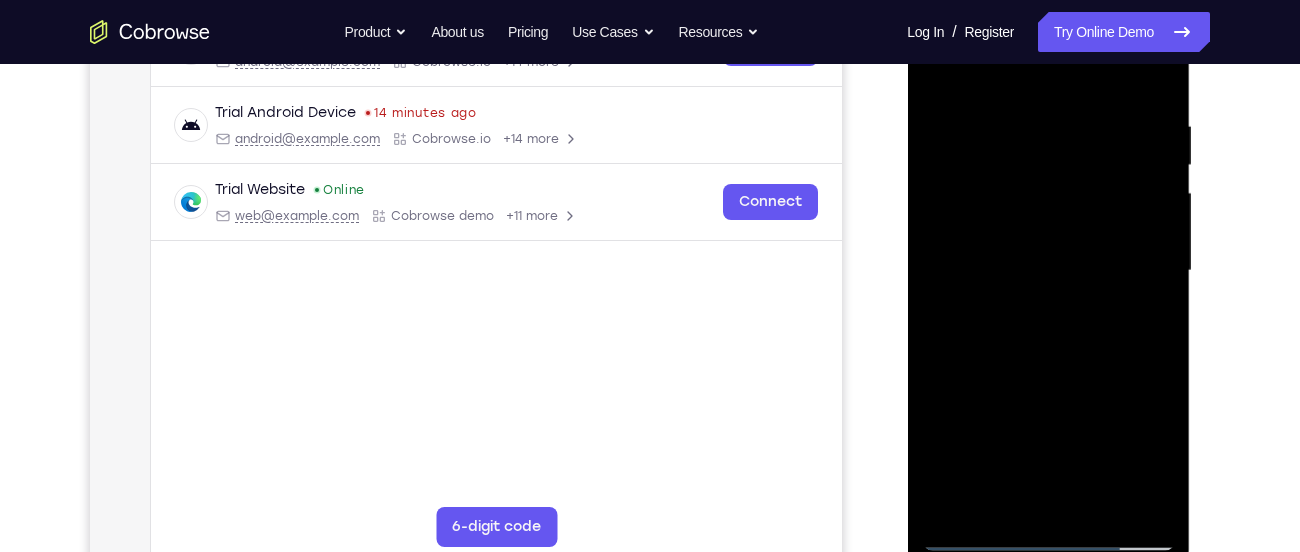 scroll, scrollTop: 356, scrollLeft: 0, axis: vertical 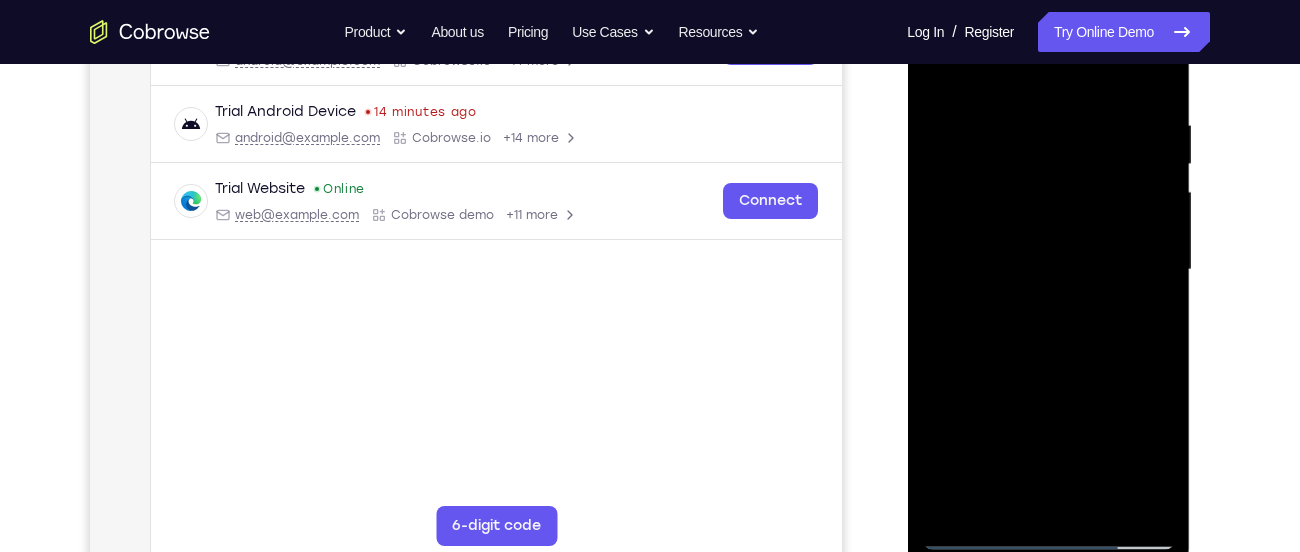 click at bounding box center [1048, 270] 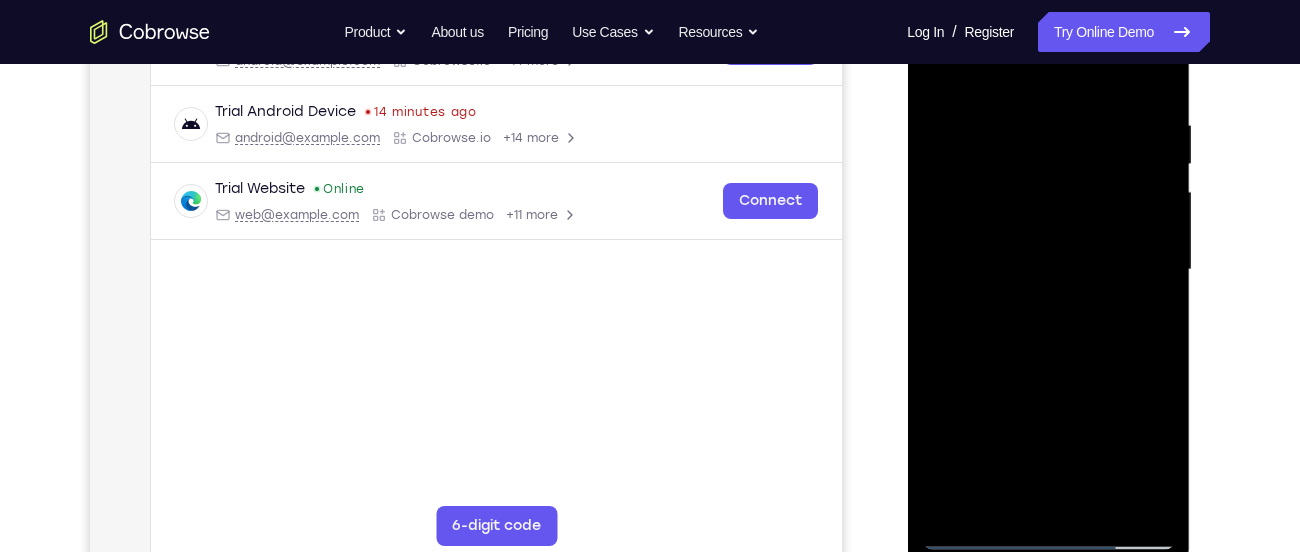 drag, startPoint x: 1061, startPoint y: 327, endPoint x: 1056, endPoint y: 208, distance: 119.104996 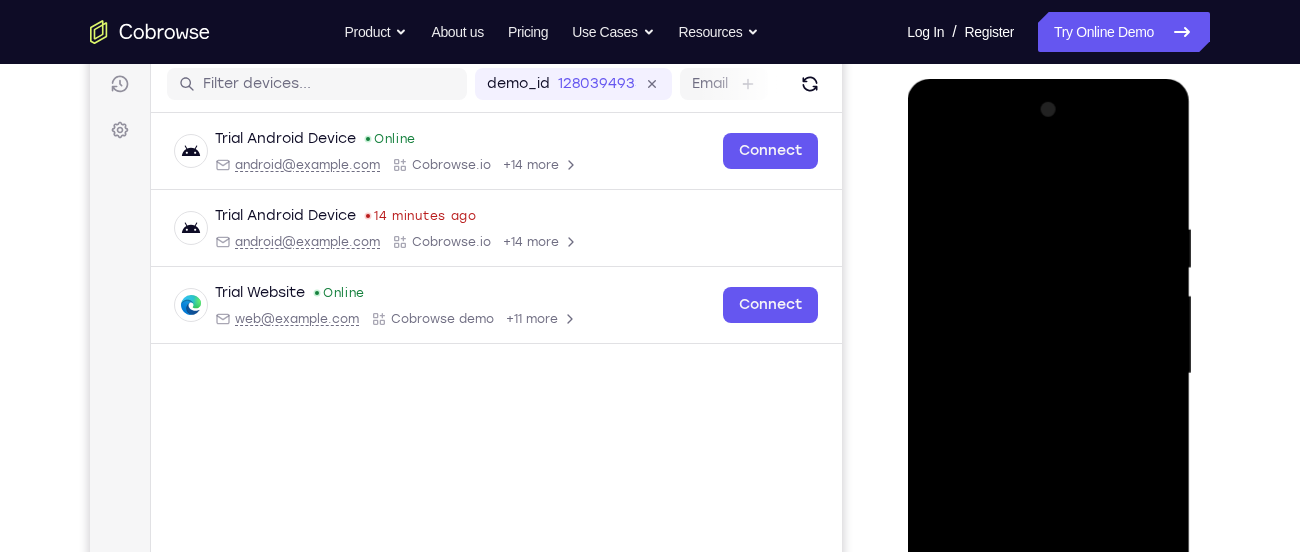 scroll, scrollTop: 251, scrollLeft: 0, axis: vertical 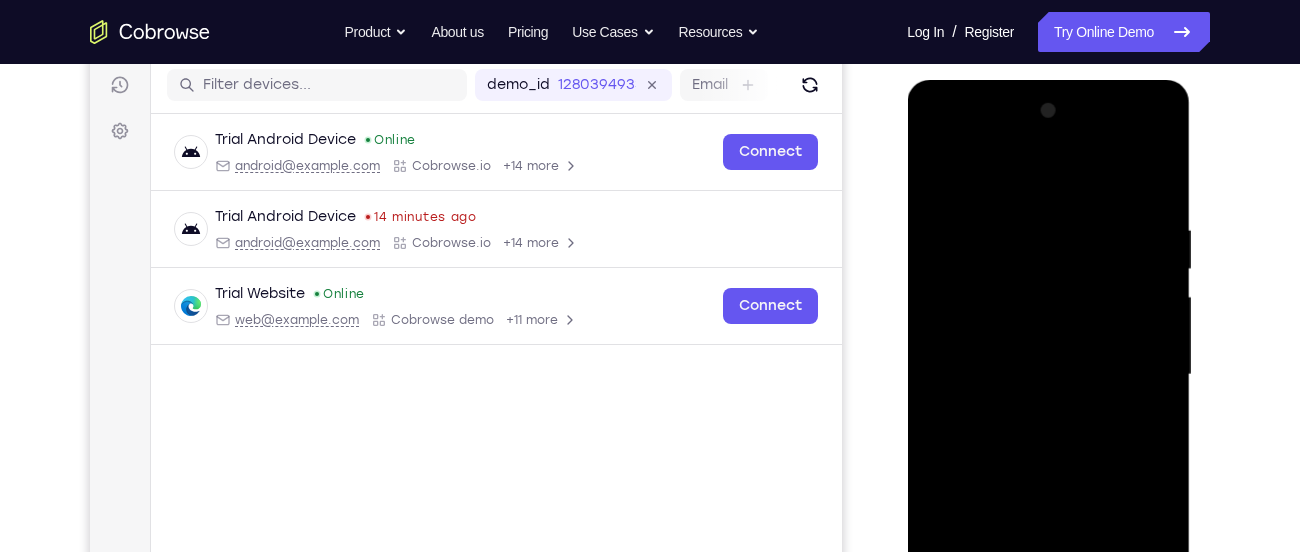 click at bounding box center (1048, 375) 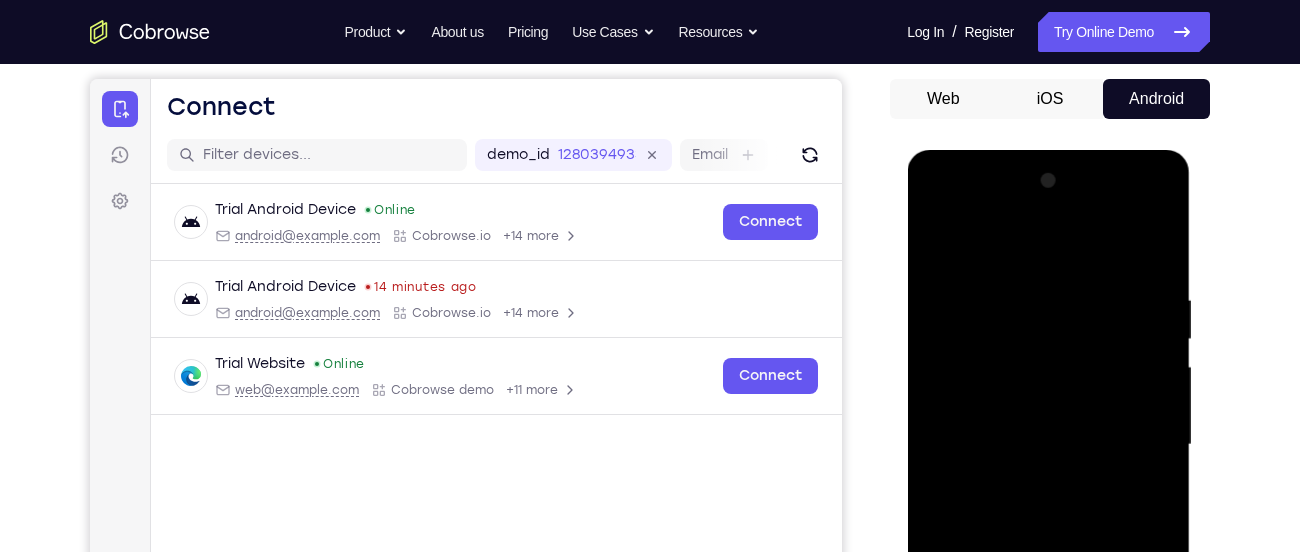 scroll, scrollTop: 180, scrollLeft: 0, axis: vertical 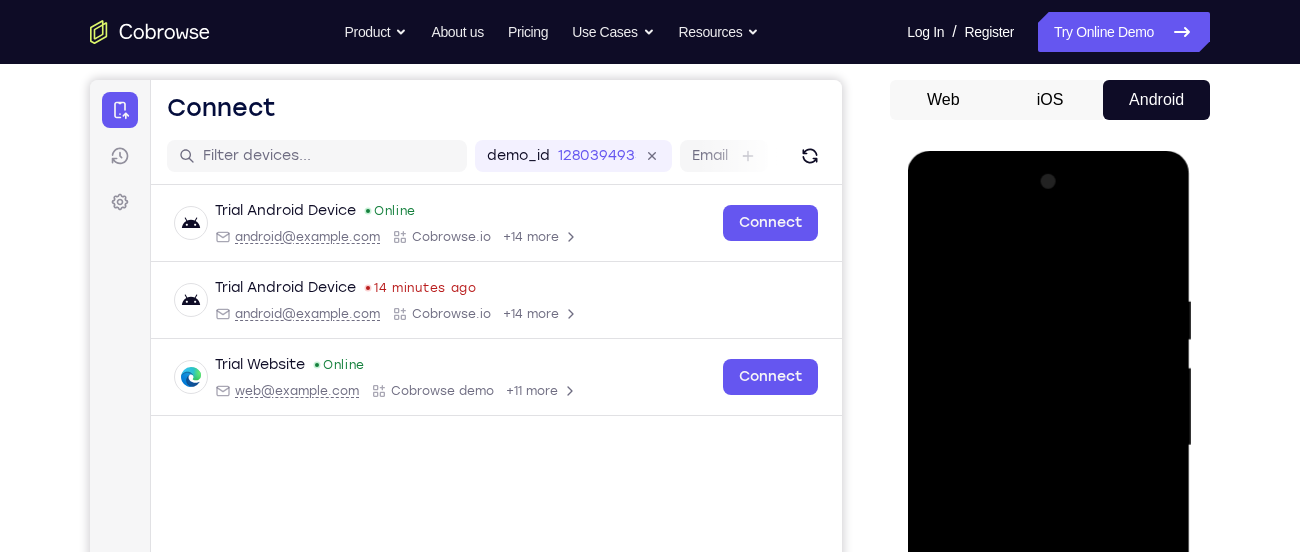 drag, startPoint x: 1091, startPoint y: 281, endPoint x: 1086, endPoint y: 350, distance: 69.18092 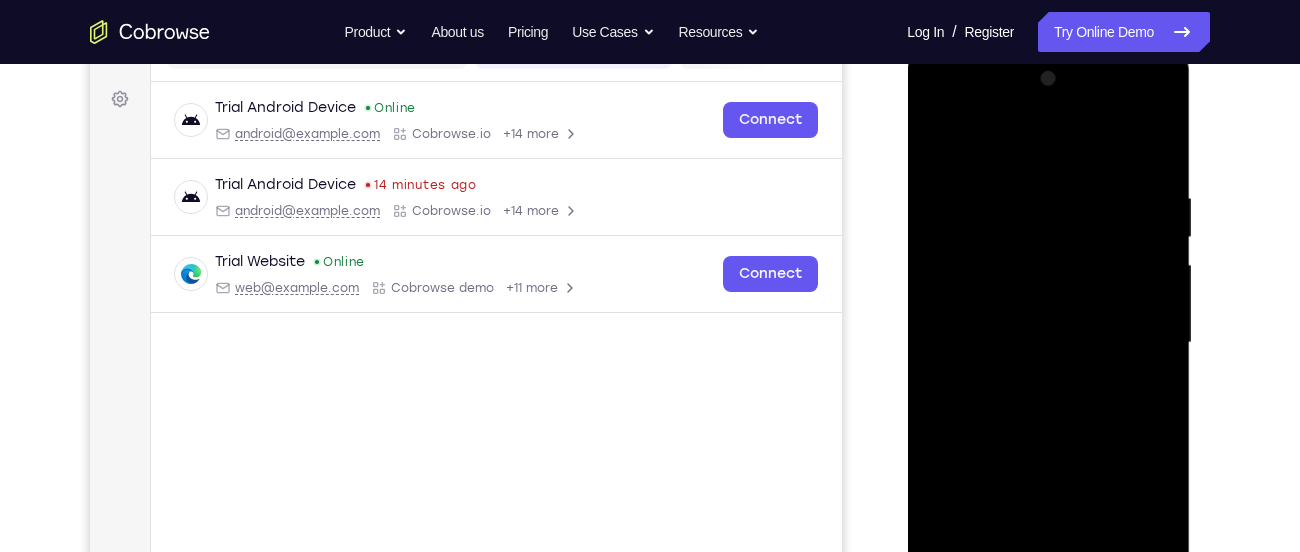 scroll, scrollTop: 284, scrollLeft: 0, axis: vertical 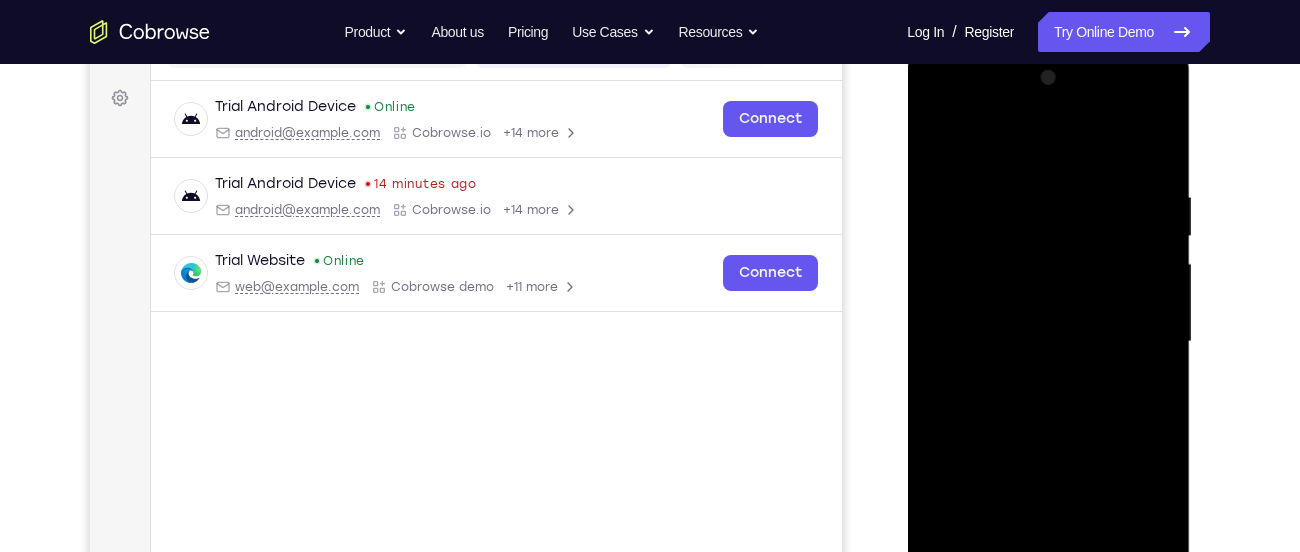 drag, startPoint x: 1085, startPoint y: 324, endPoint x: 1081, endPoint y: 256, distance: 68.117546 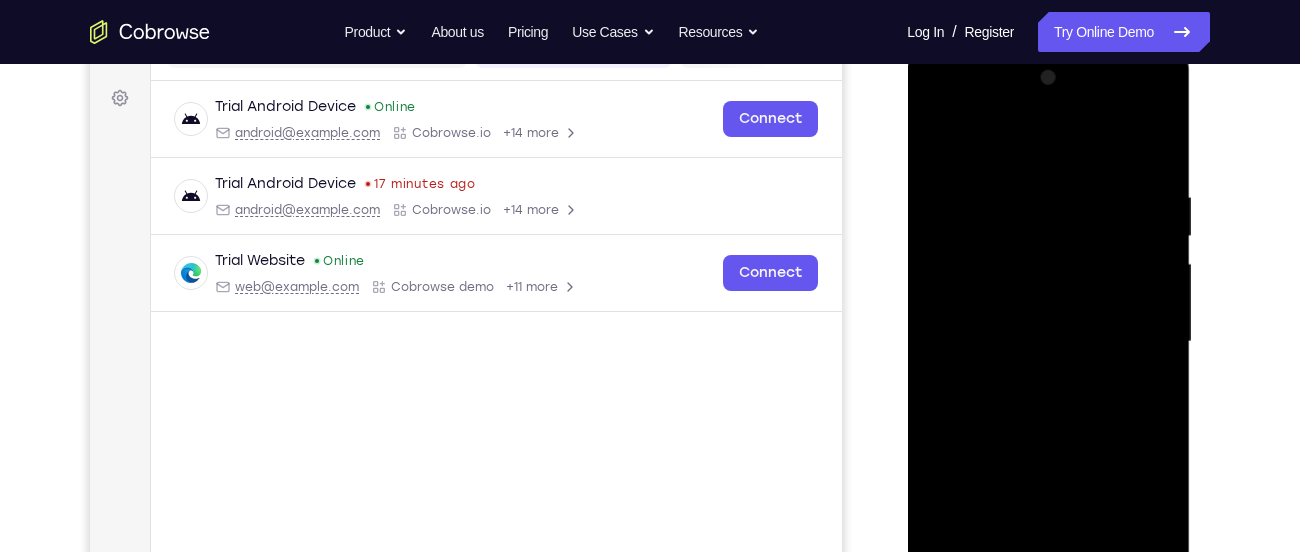 drag, startPoint x: 1095, startPoint y: 360, endPoint x: 1043, endPoint y: 212, distance: 156.86937 